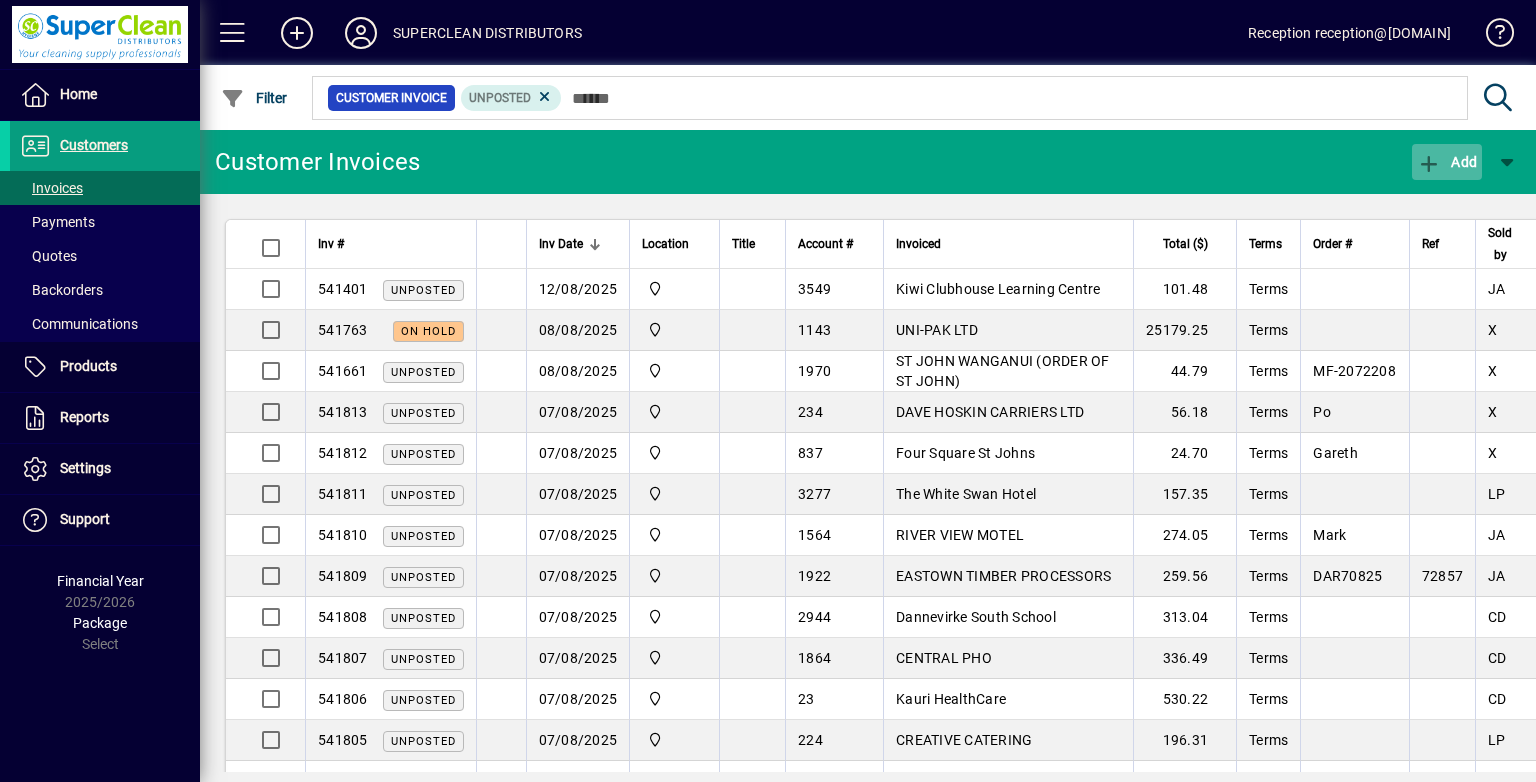 scroll, scrollTop: 0, scrollLeft: 0, axis: both 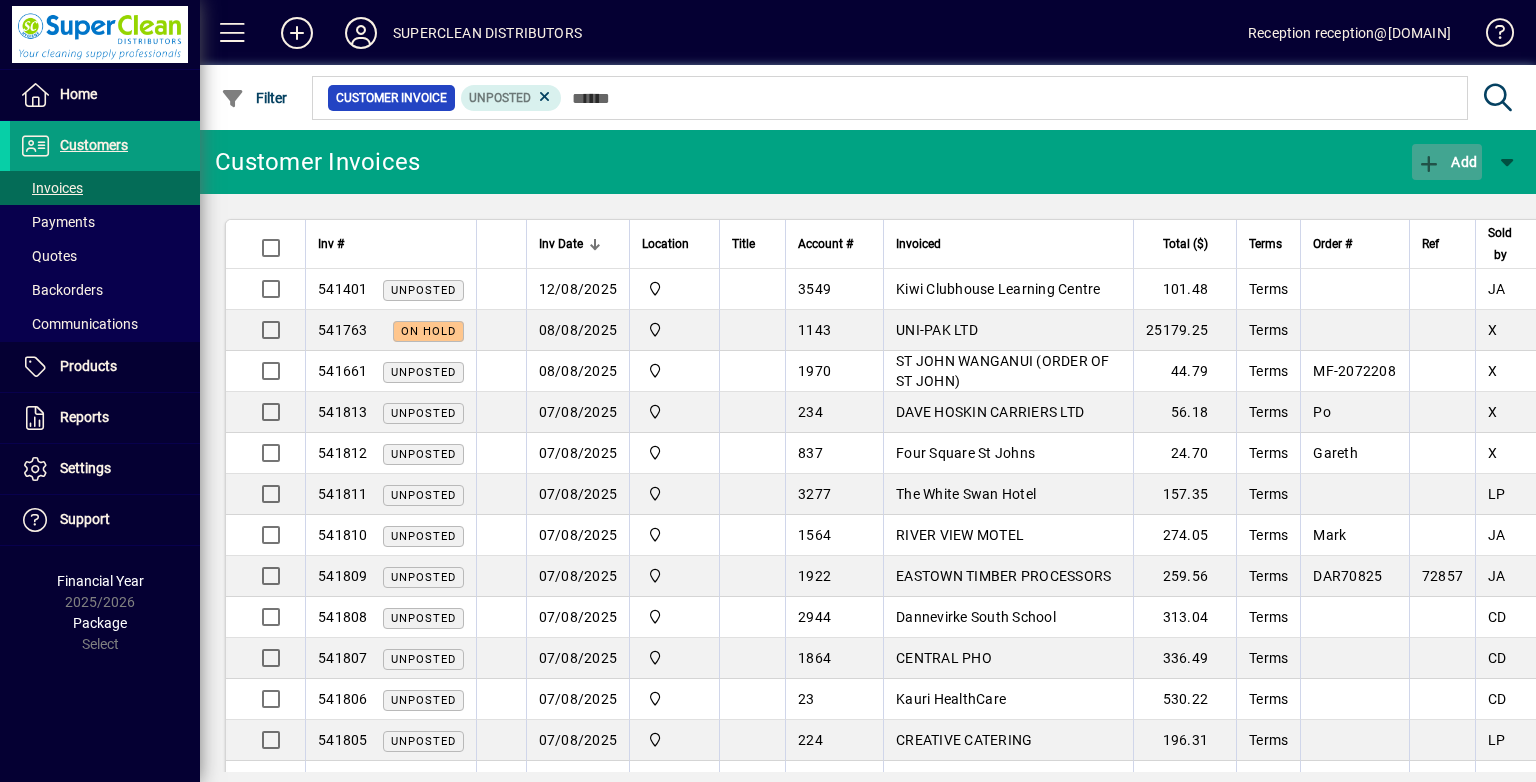 click 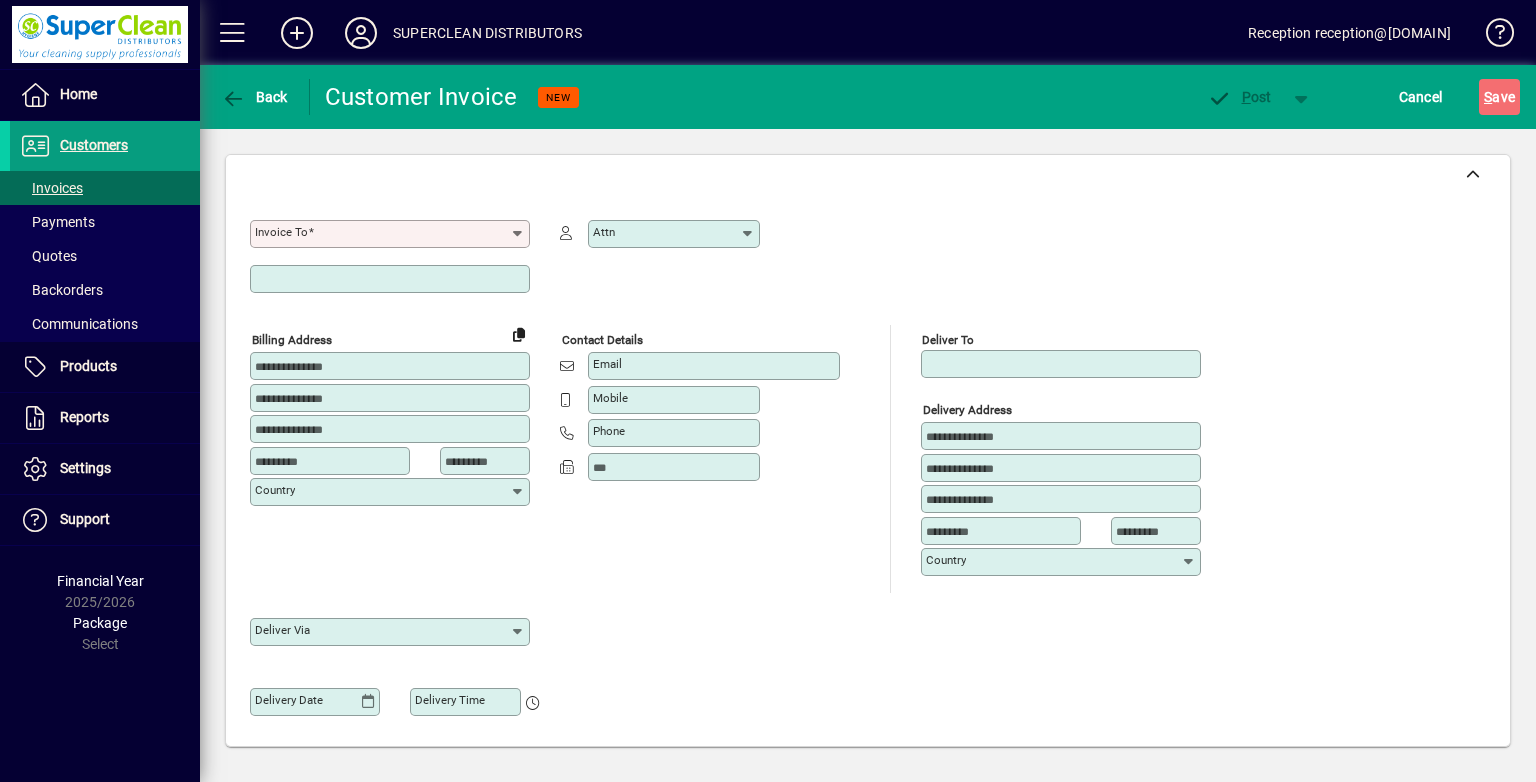 click 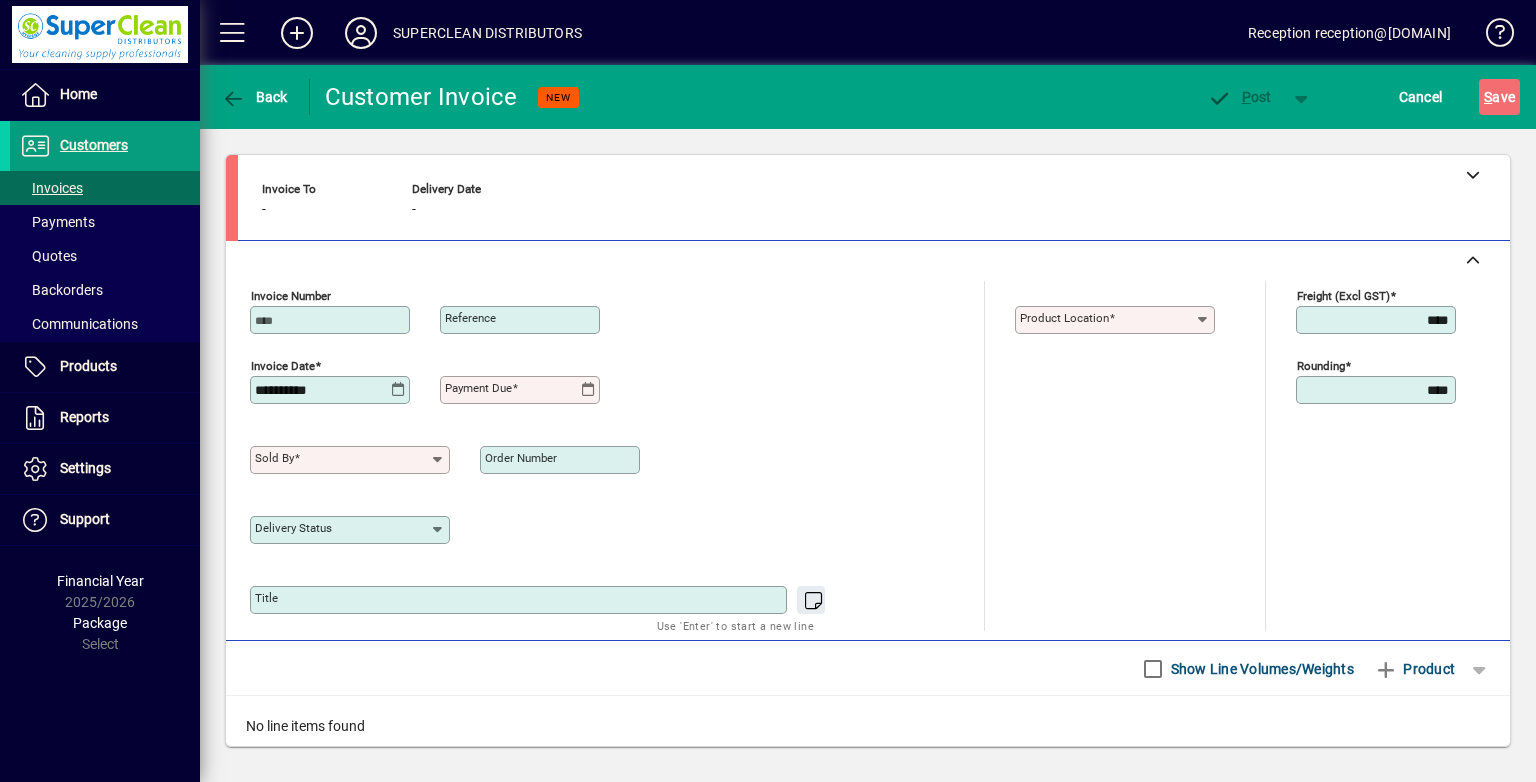 scroll, scrollTop: 0, scrollLeft: 0, axis: both 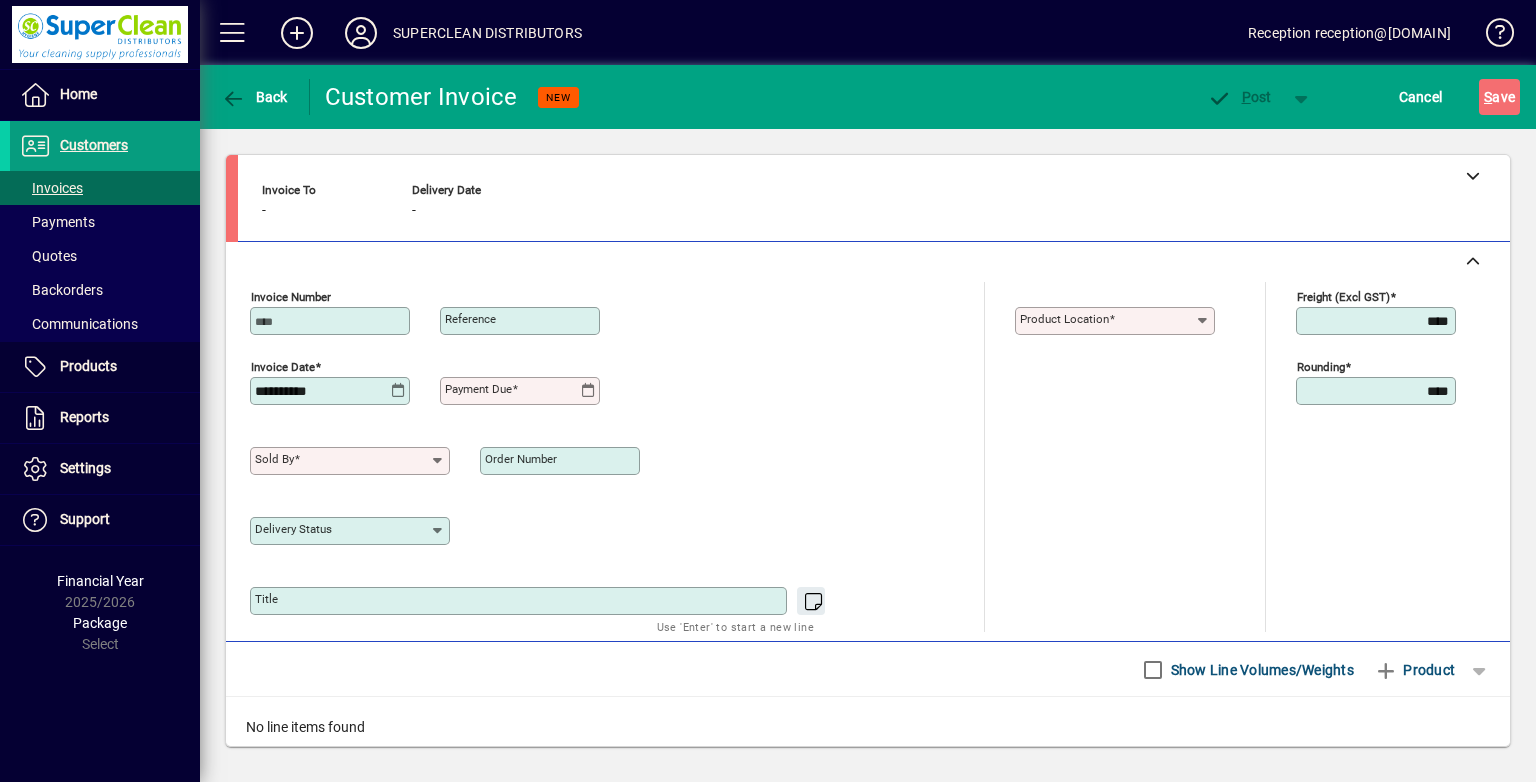 click on "**********" 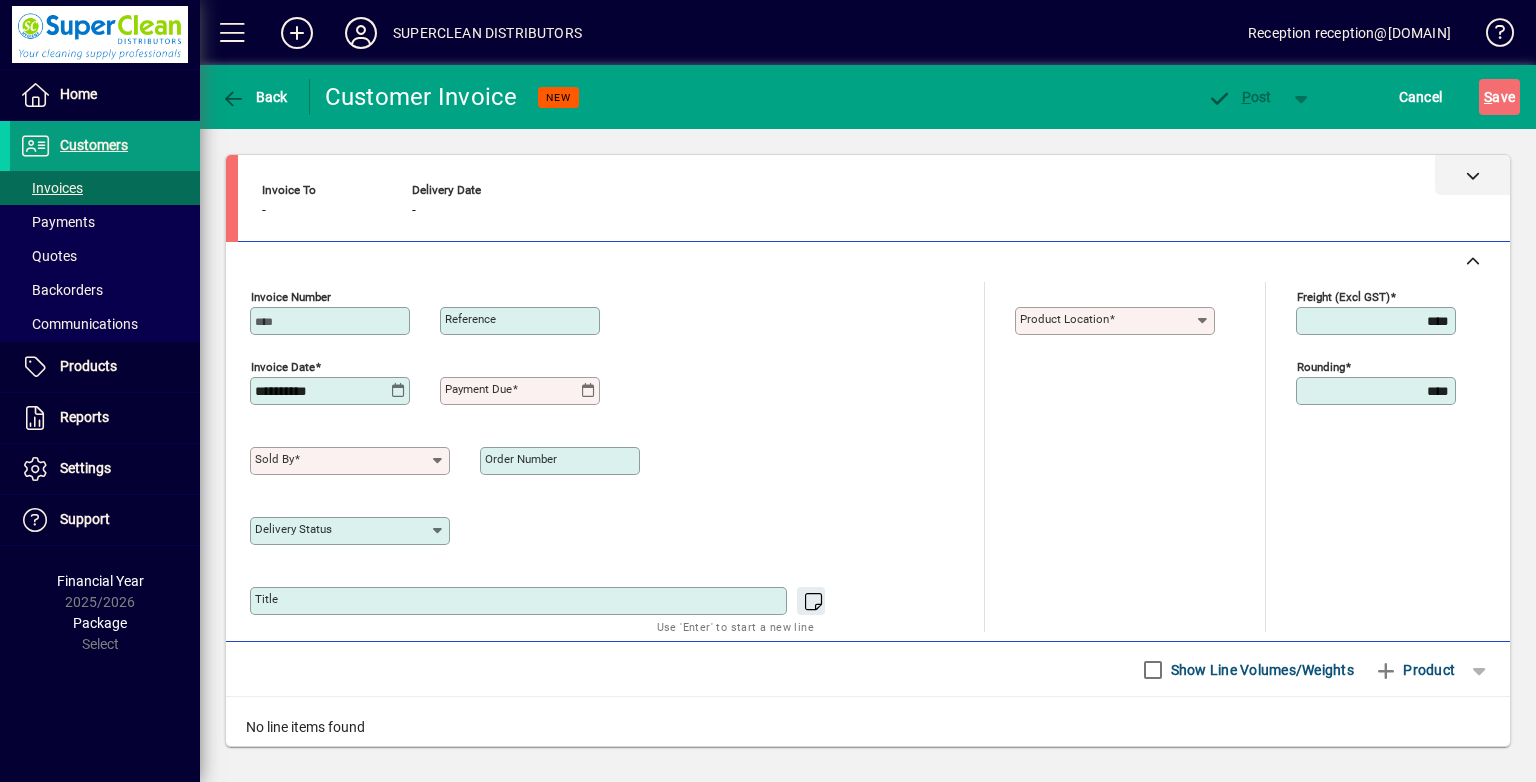 click 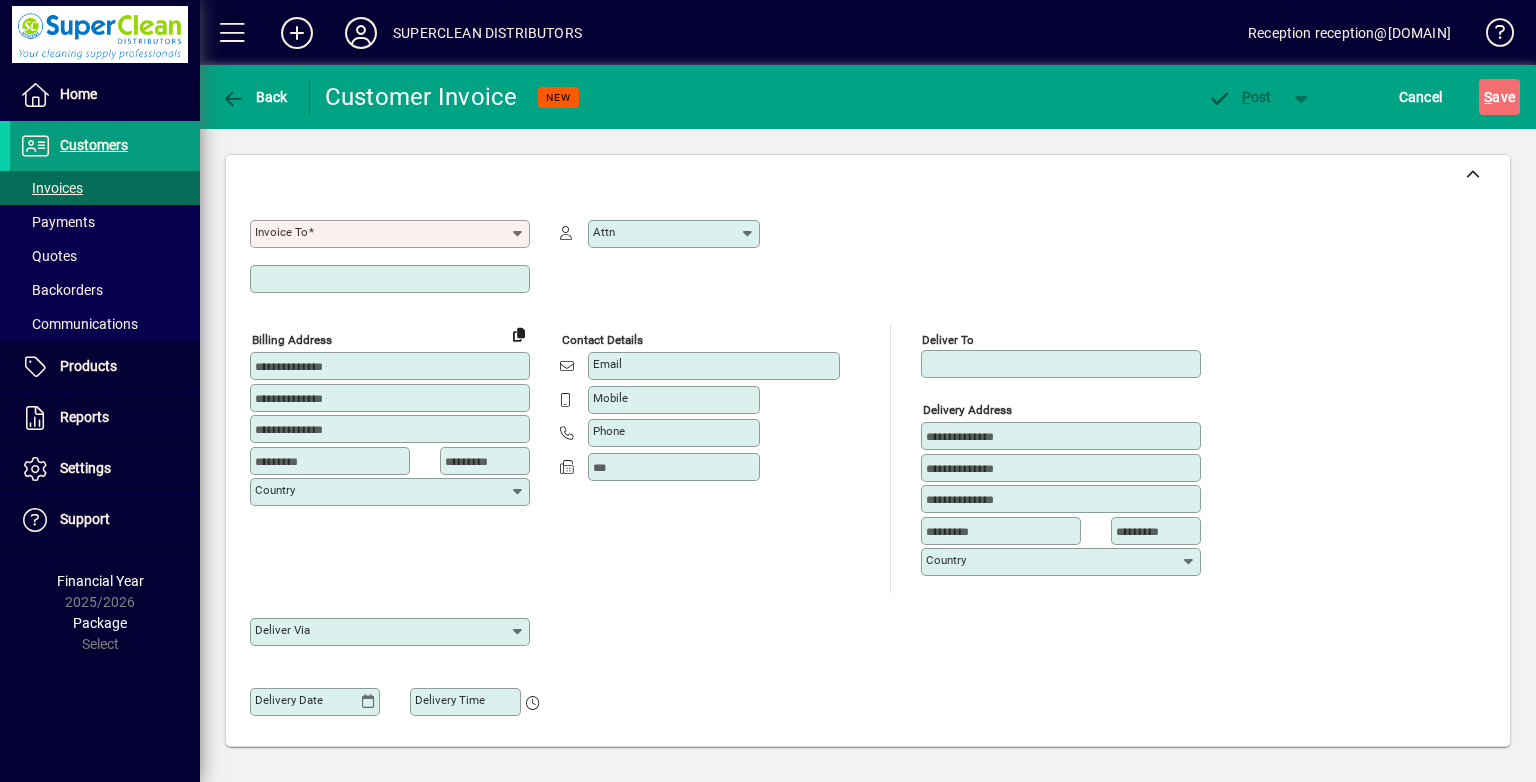 click on "Invoice To" at bounding box center (382, 234) 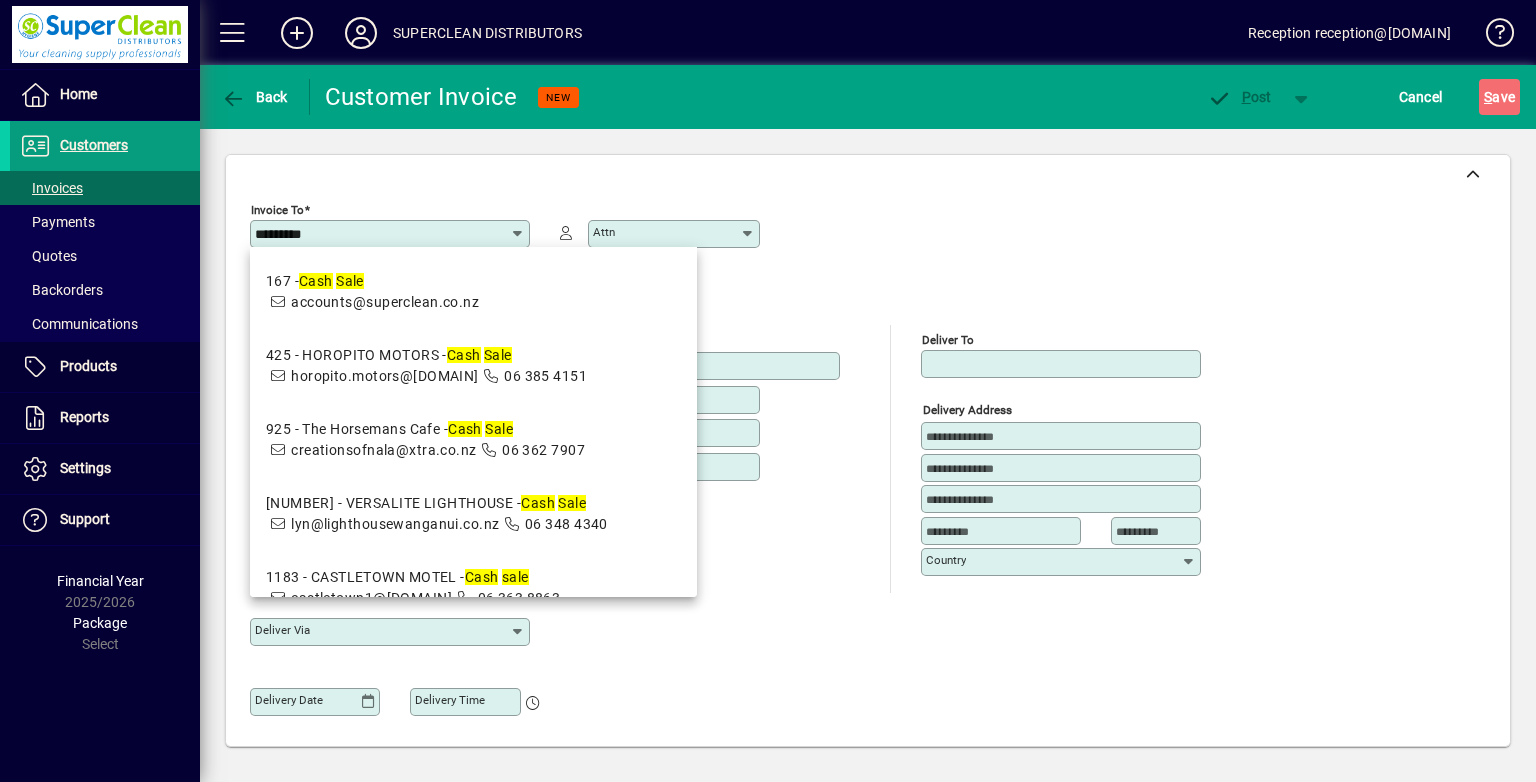 click on "167 - Cash Sale accounts@superclean.co.nz" at bounding box center (474, 292) 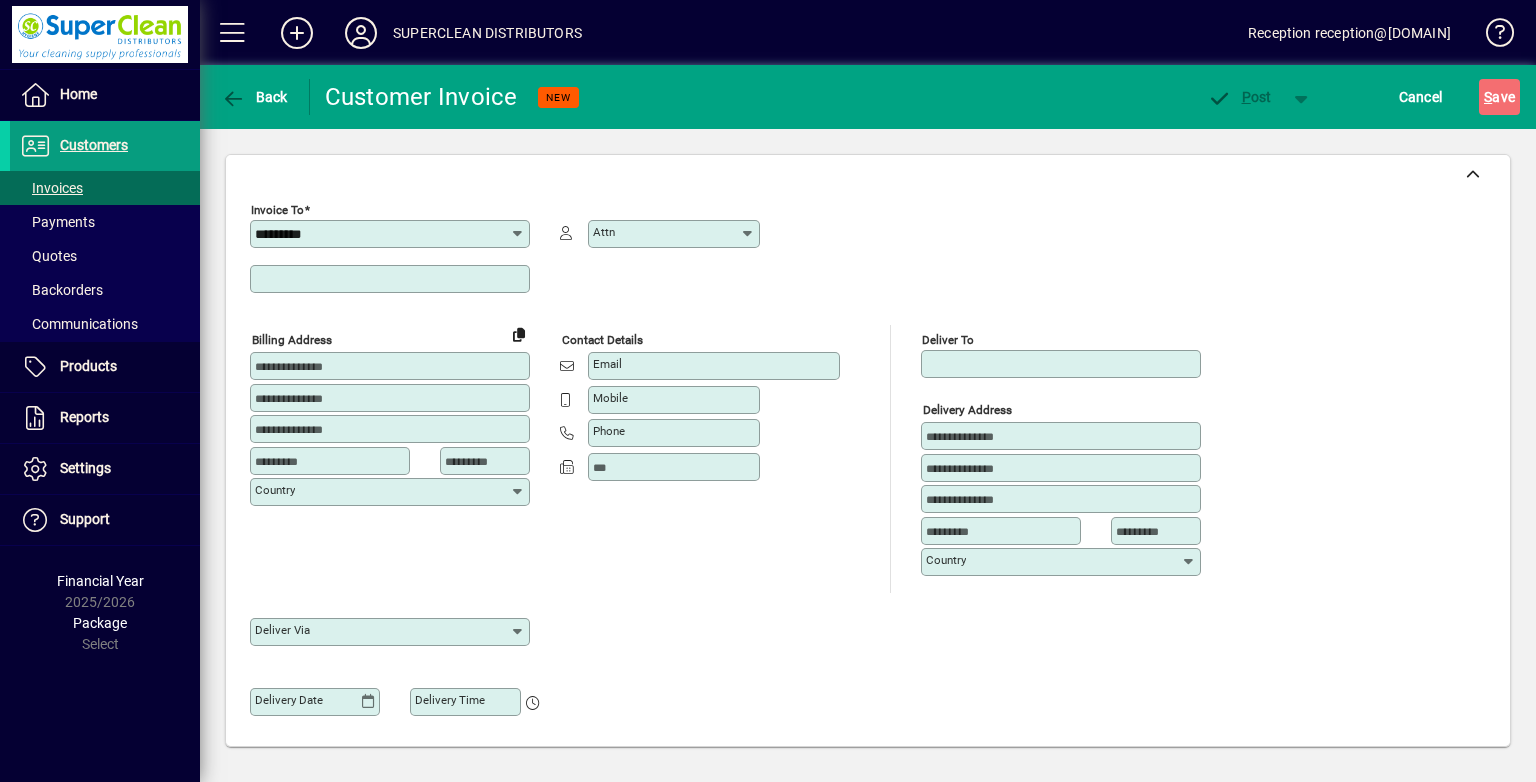 type on "**********" 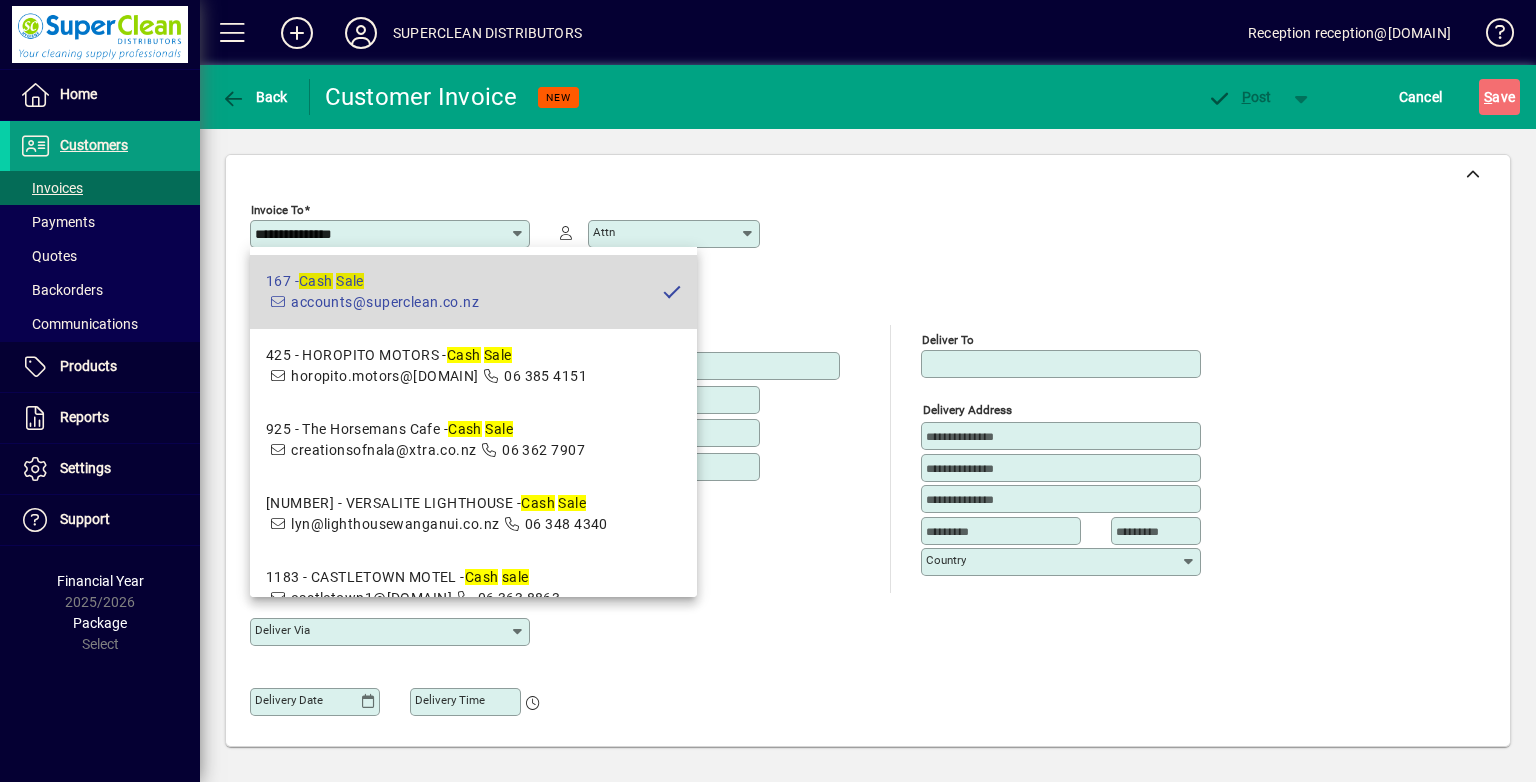 type on "**********" 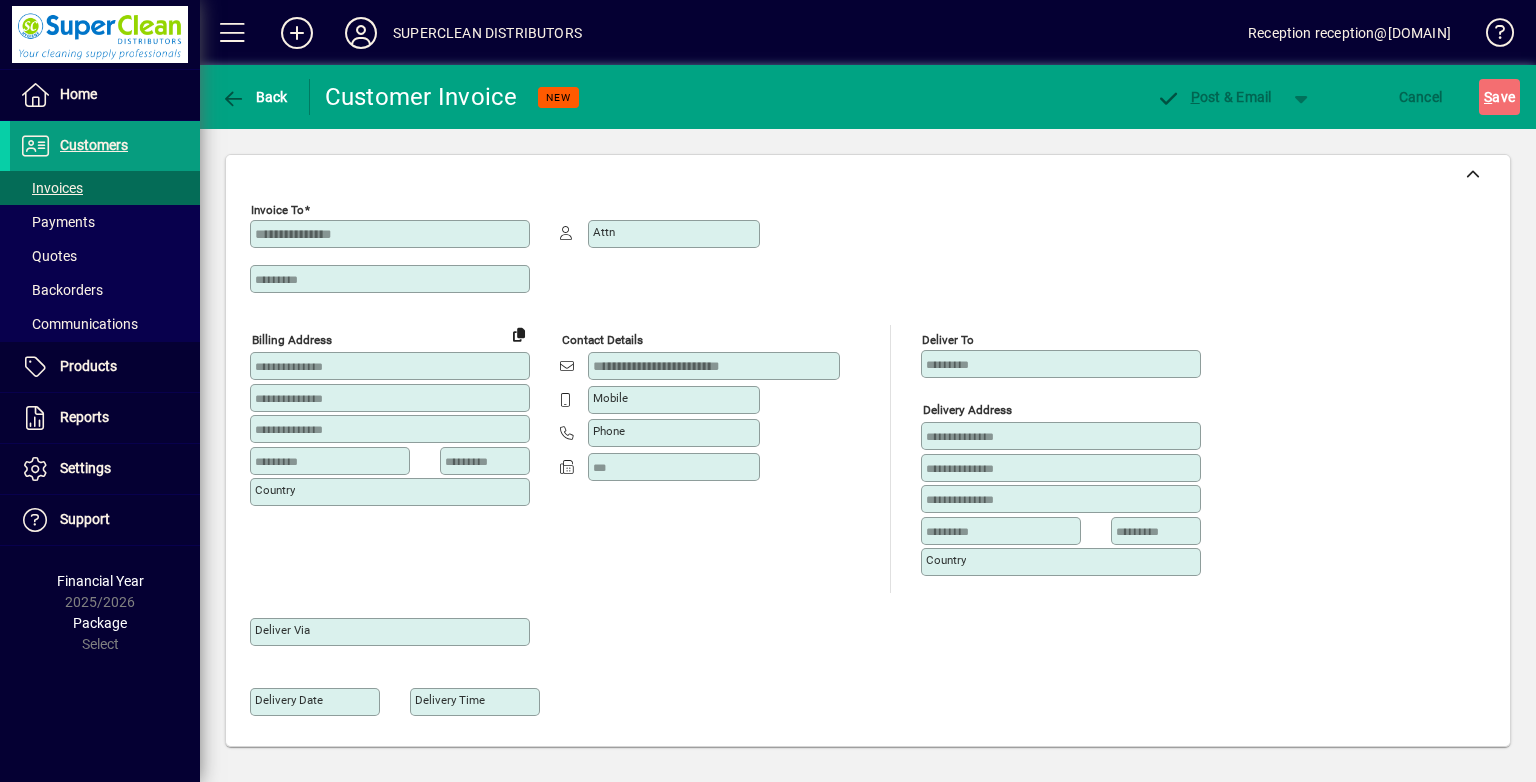 type on "**********" 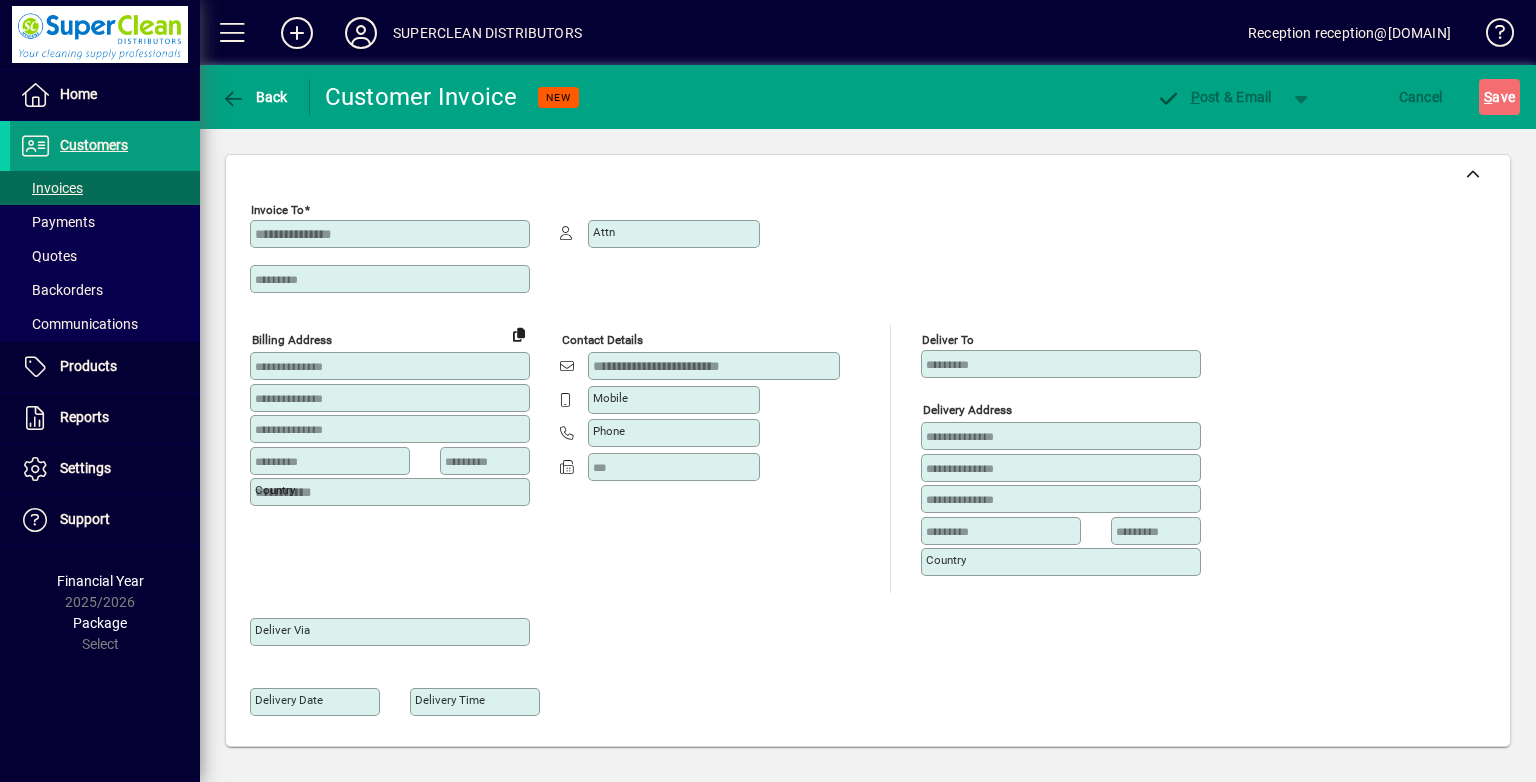 type on "**********" 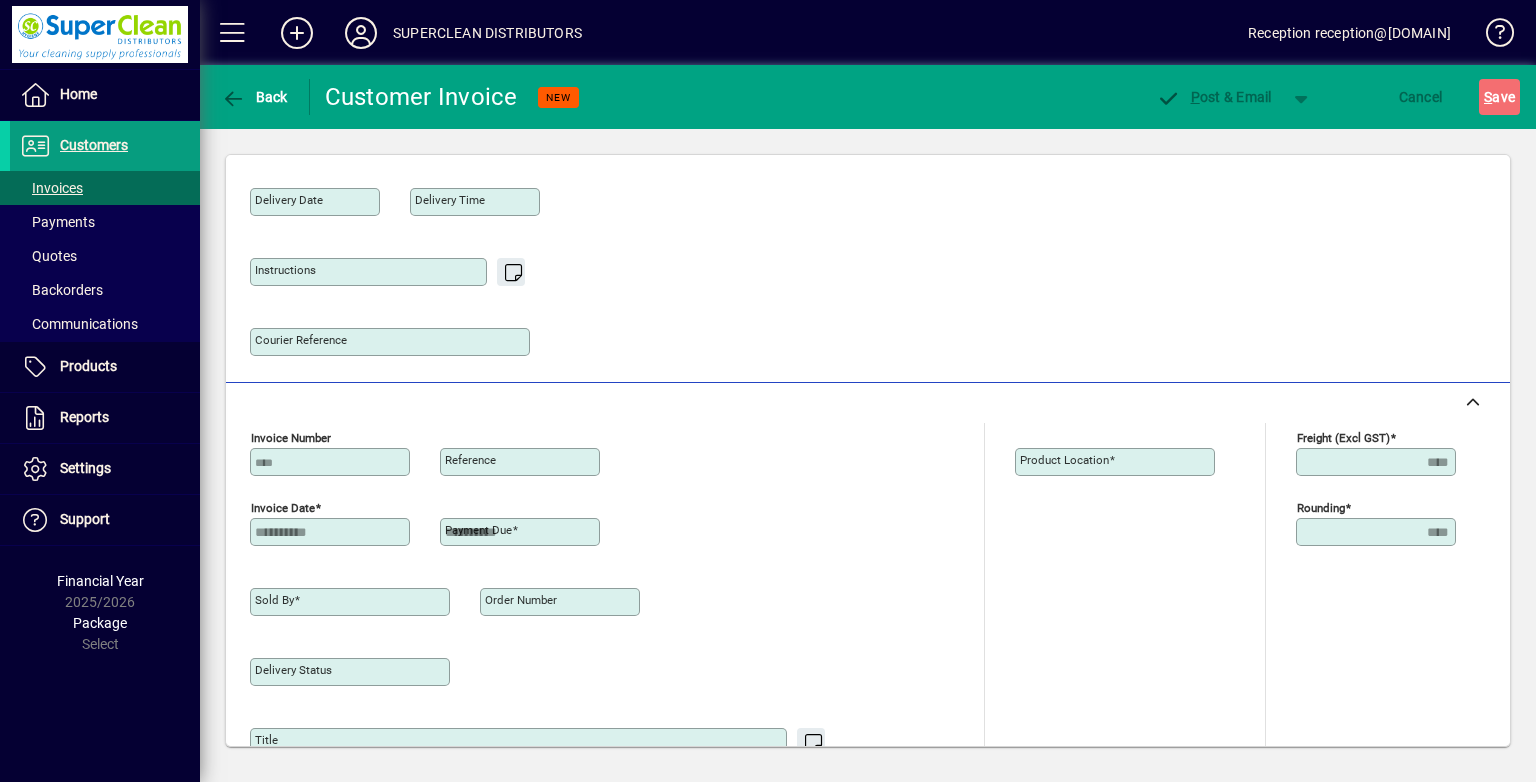 type on "**********" 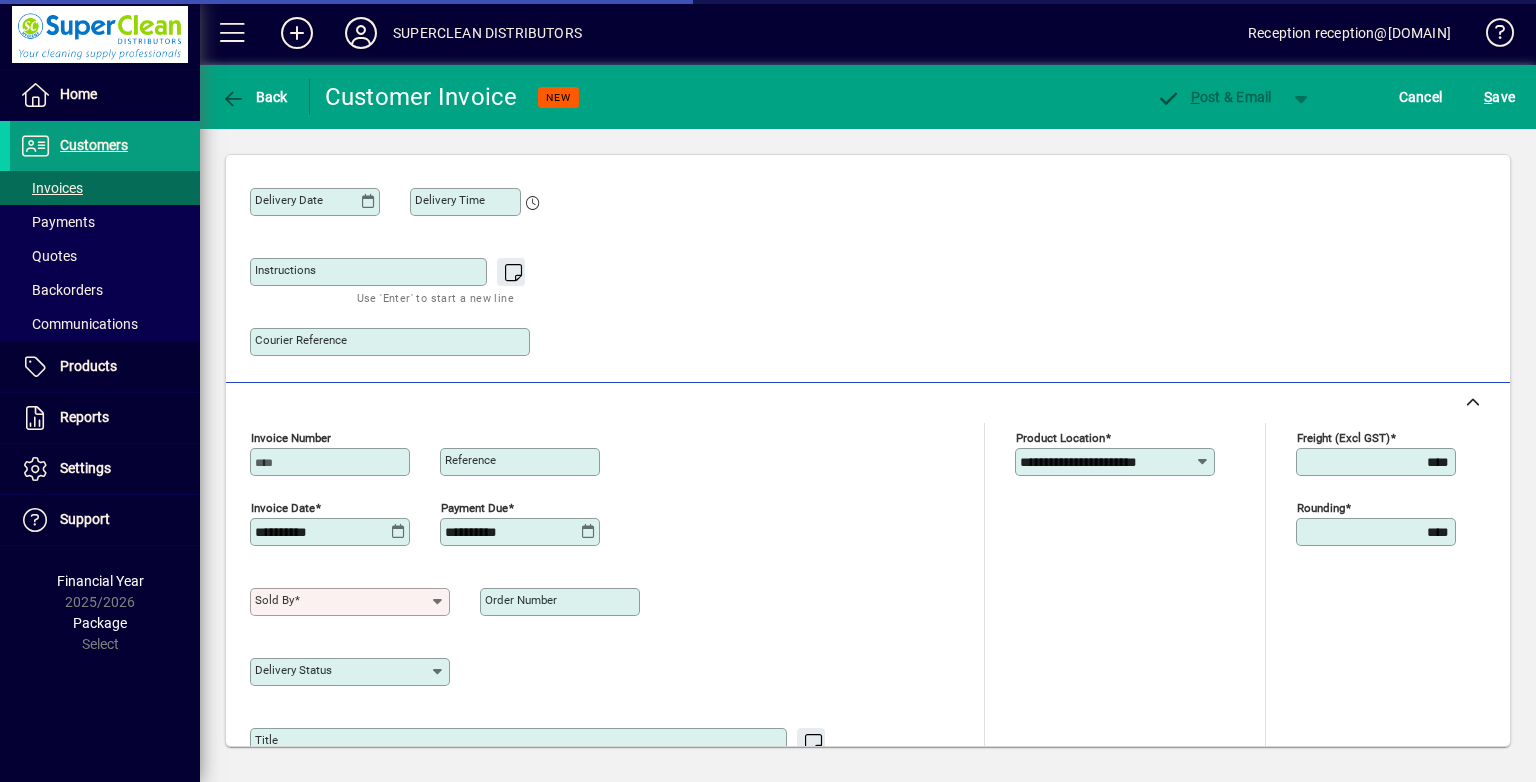 type on "******" 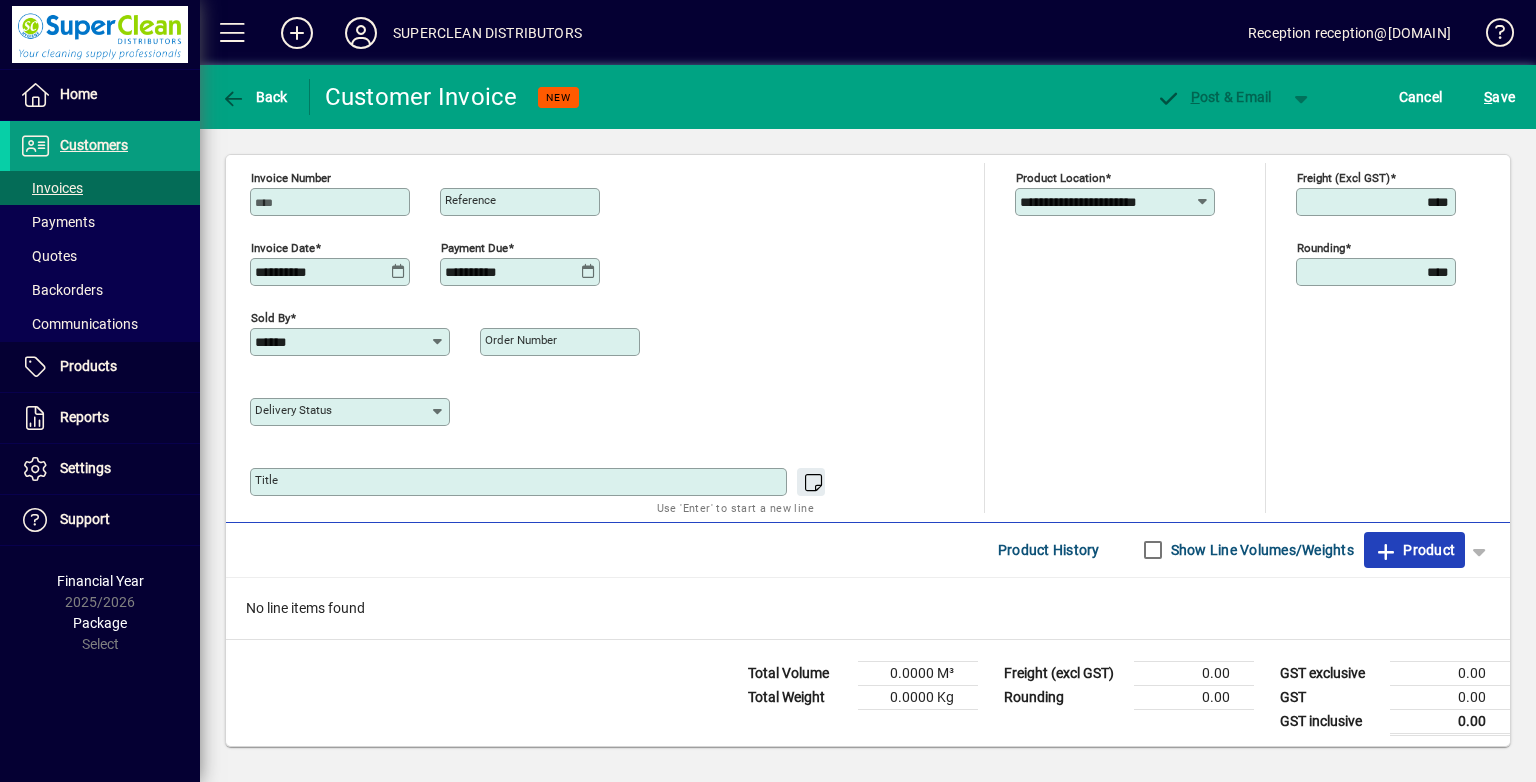 click 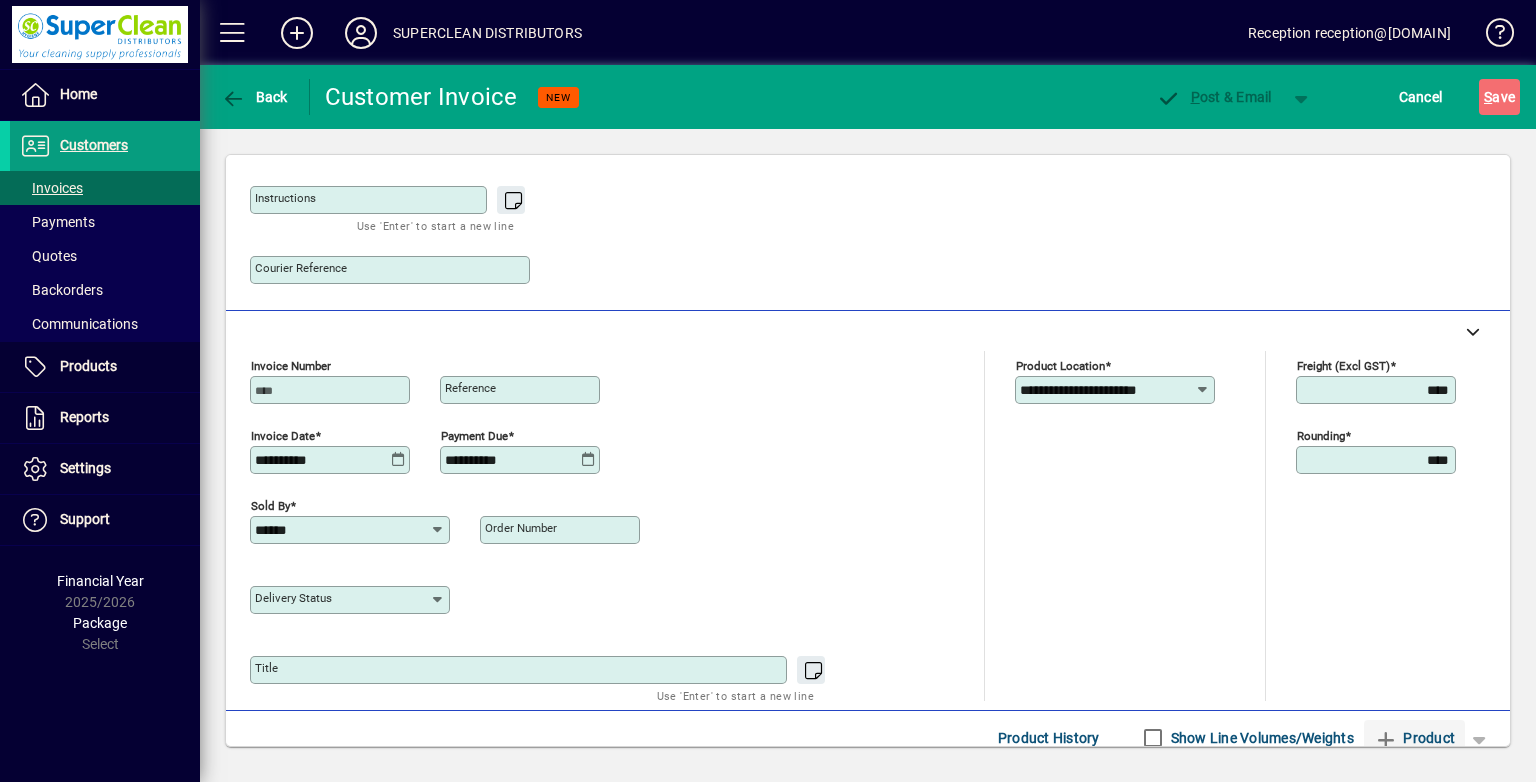 scroll, scrollTop: 44, scrollLeft: 0, axis: vertical 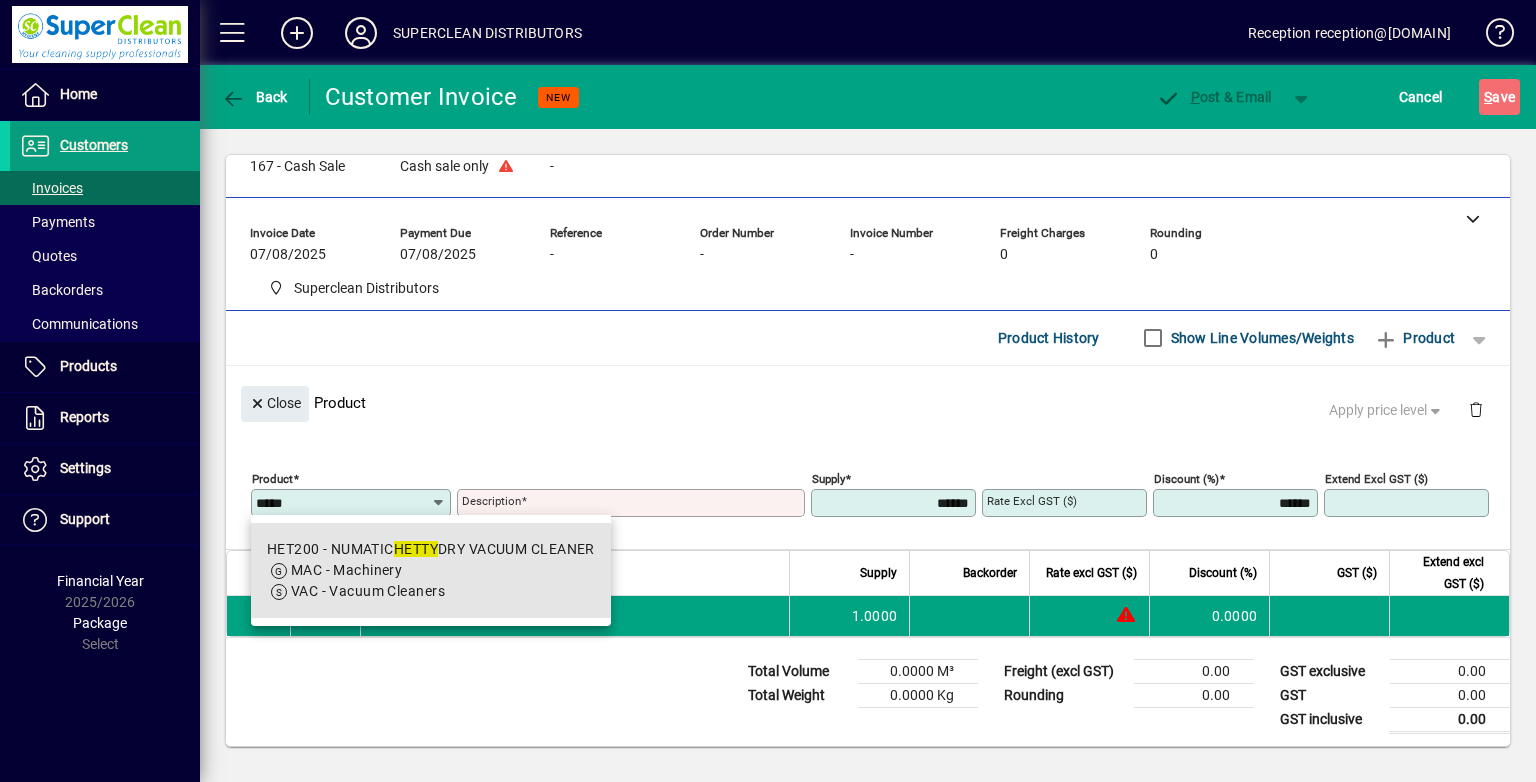 drag, startPoint x: 497, startPoint y: 562, endPoint x: 486, endPoint y: 251, distance: 311.19446 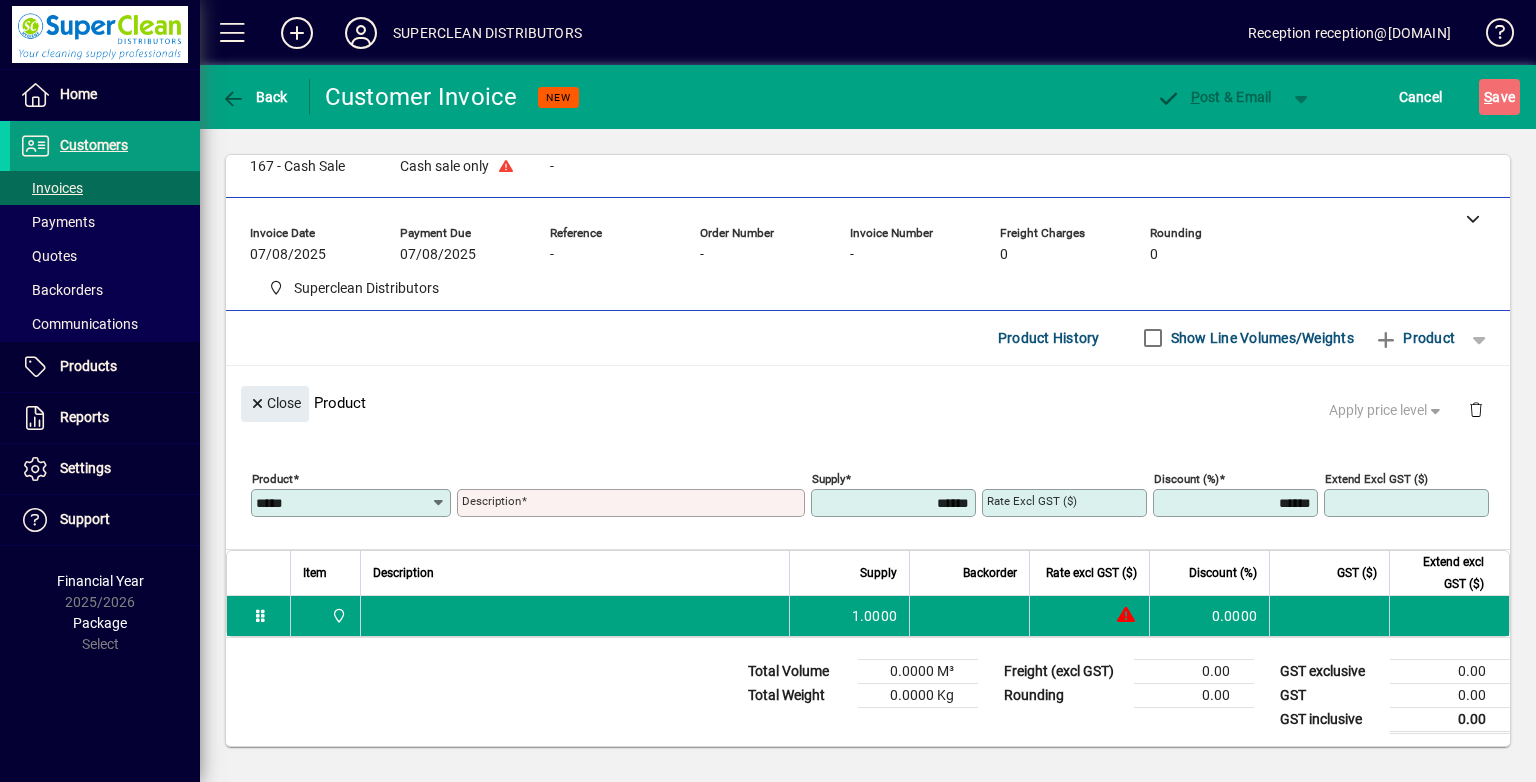 type on "******" 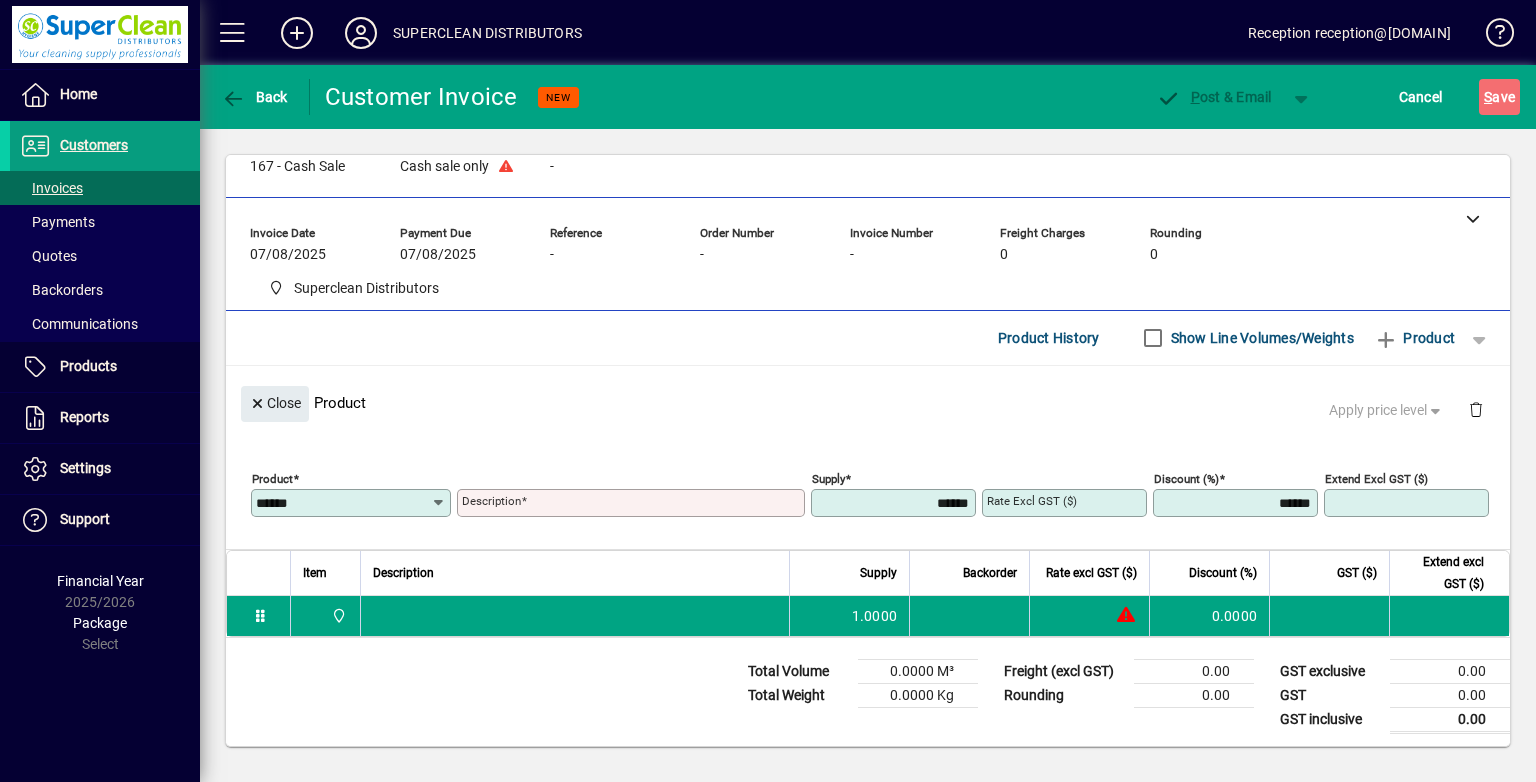 type on "**********" 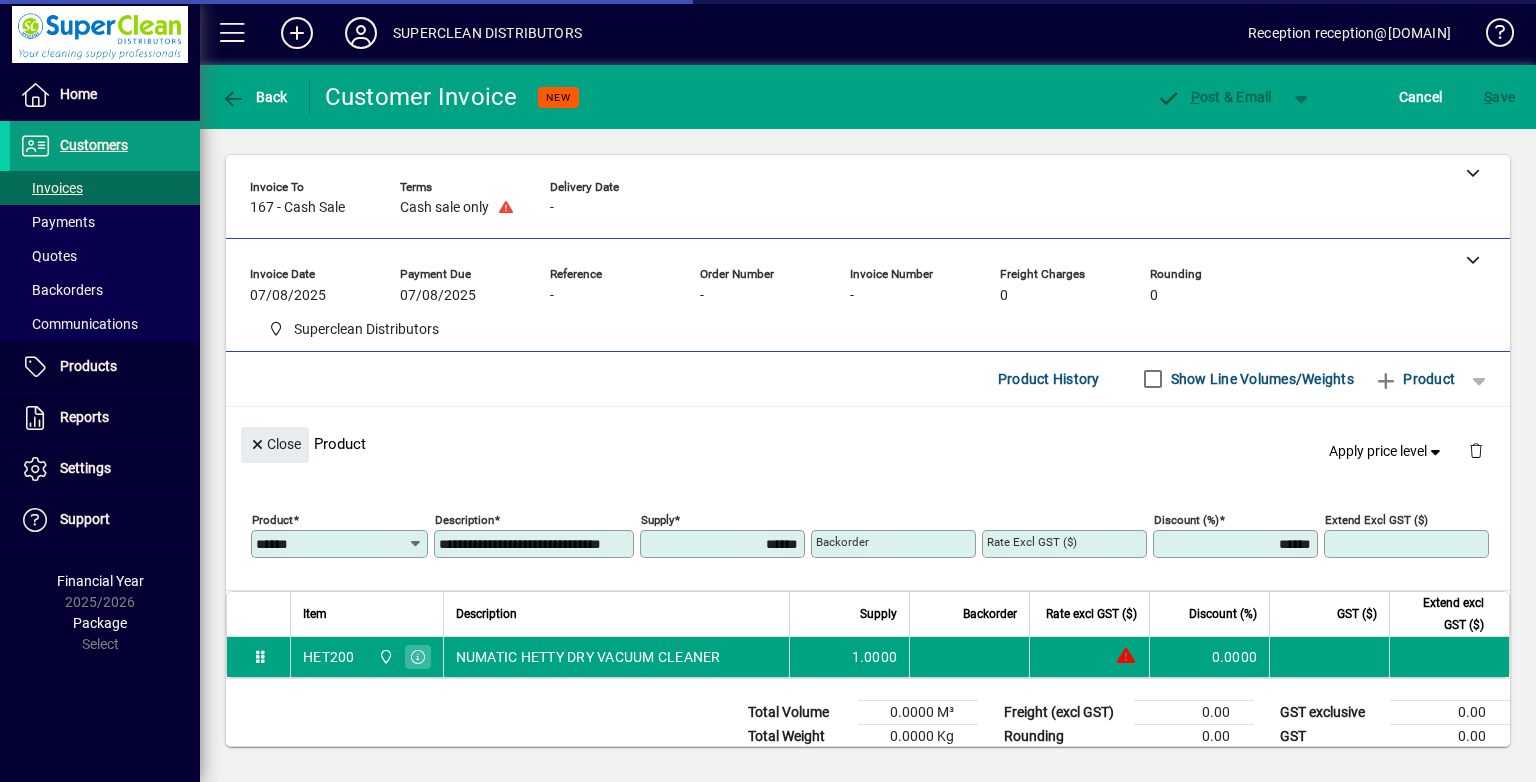 scroll, scrollTop: 0, scrollLeft: 0, axis: both 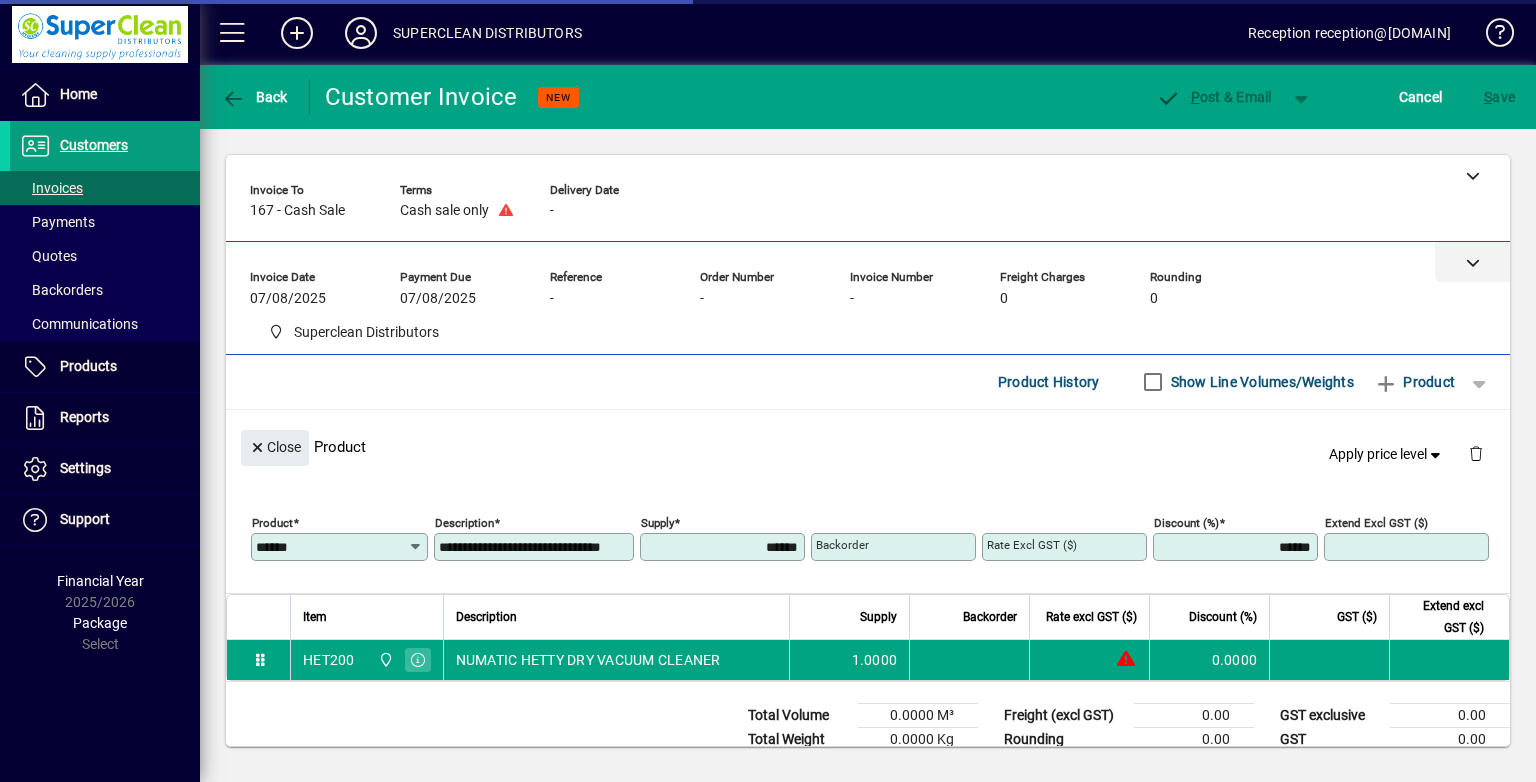 type on "********" 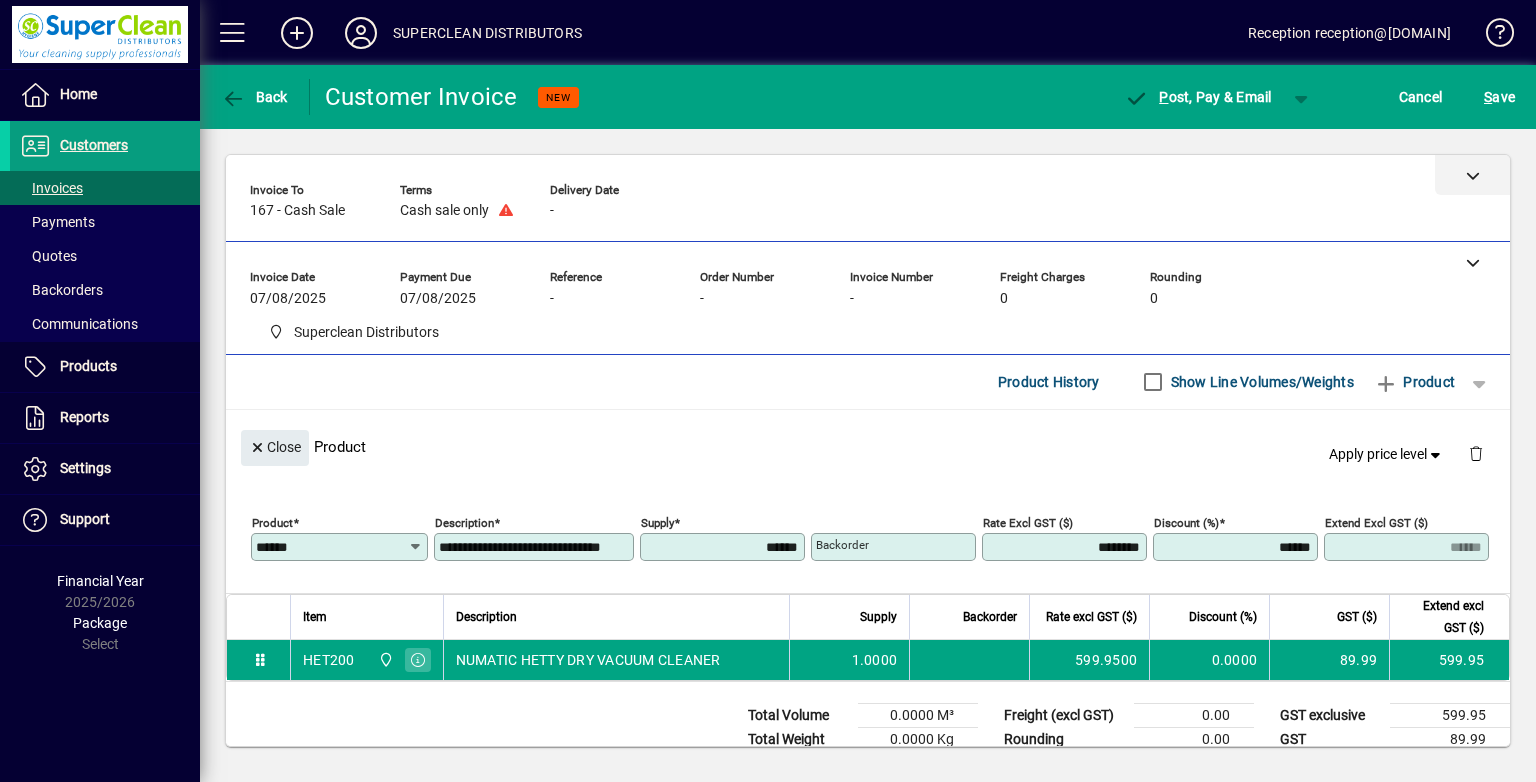 click 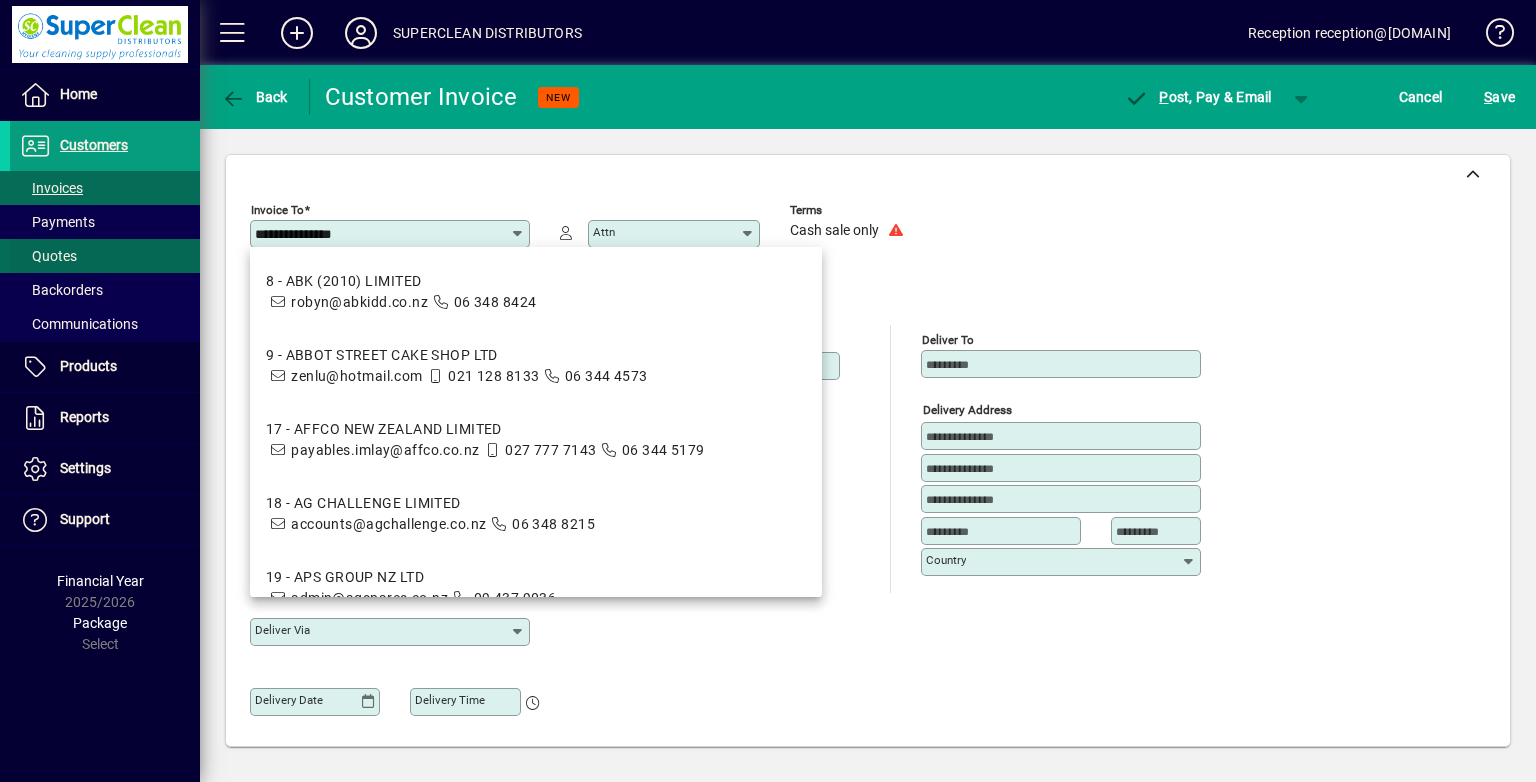 drag, startPoint x: 297, startPoint y: 235, endPoint x: 192, endPoint y: 238, distance: 105.04285 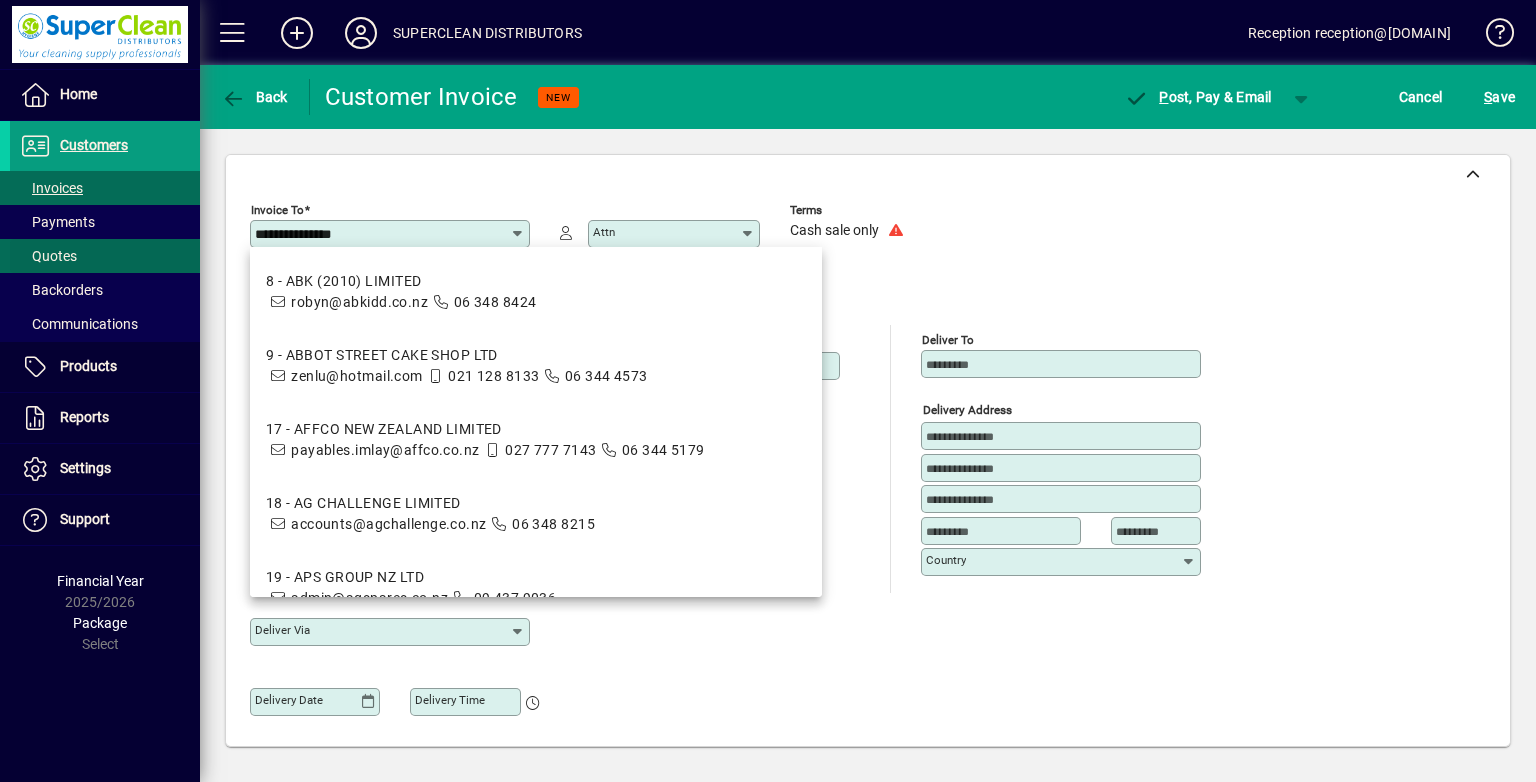 click on "**********" 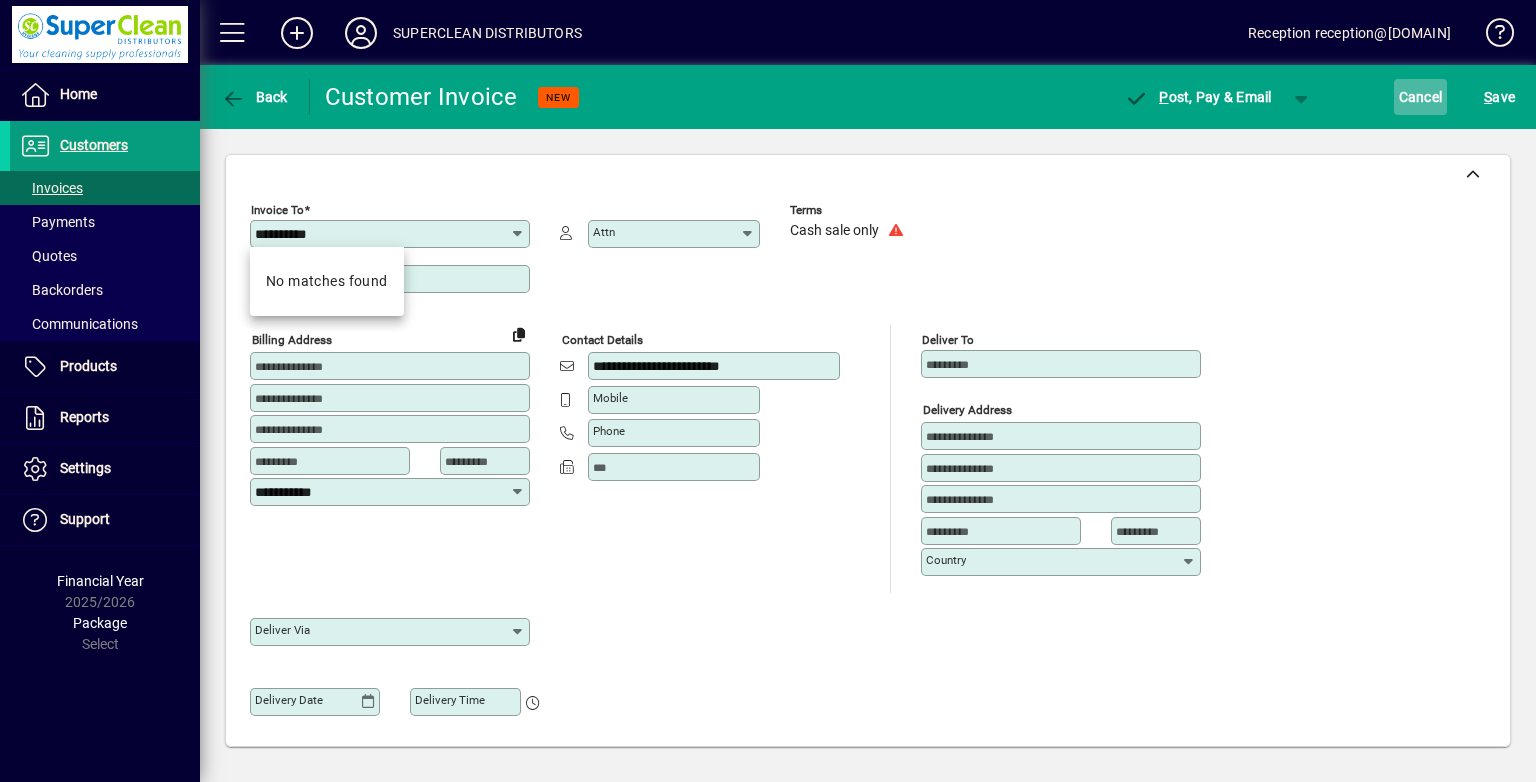 type on "**********" 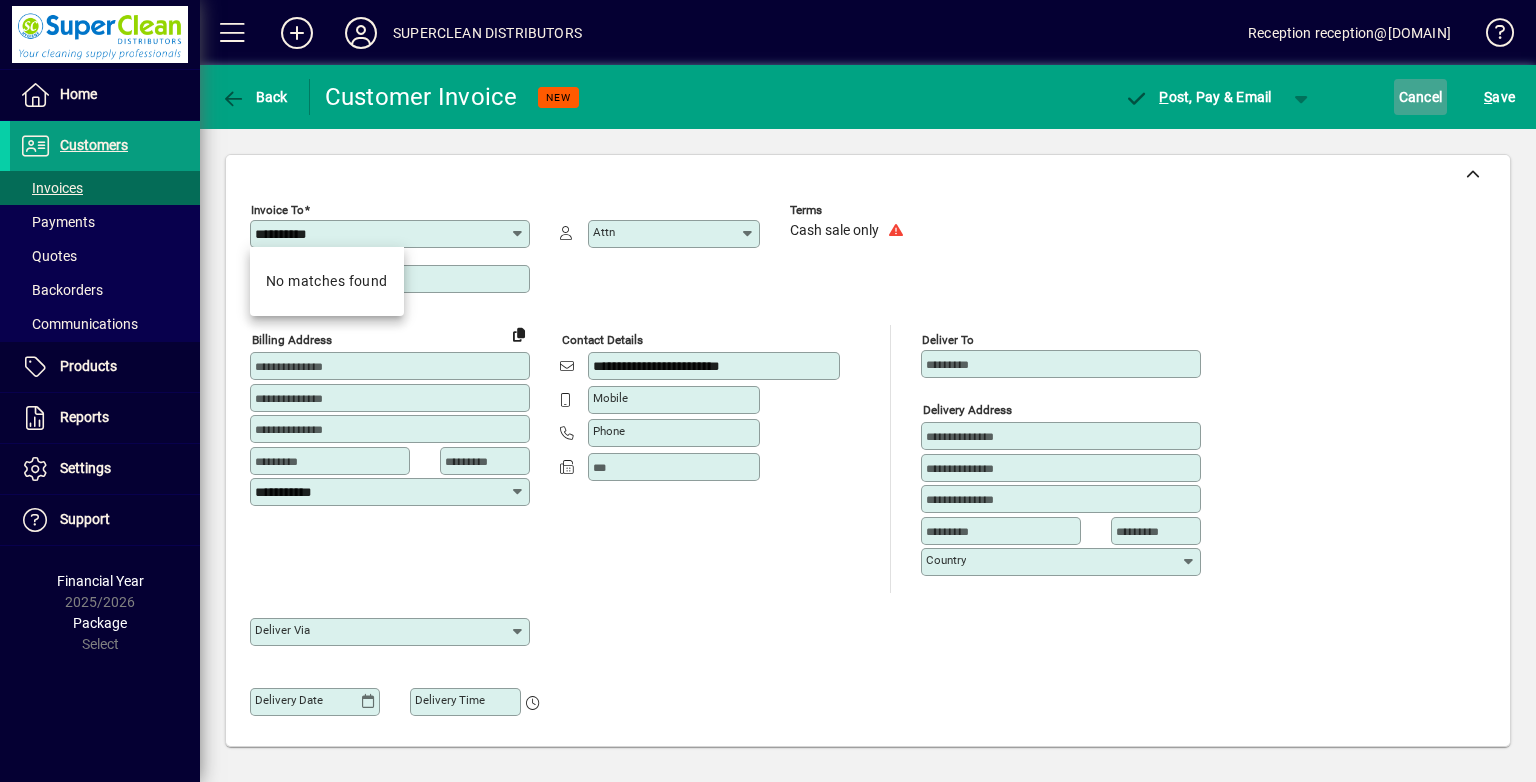 click on "Cancel" 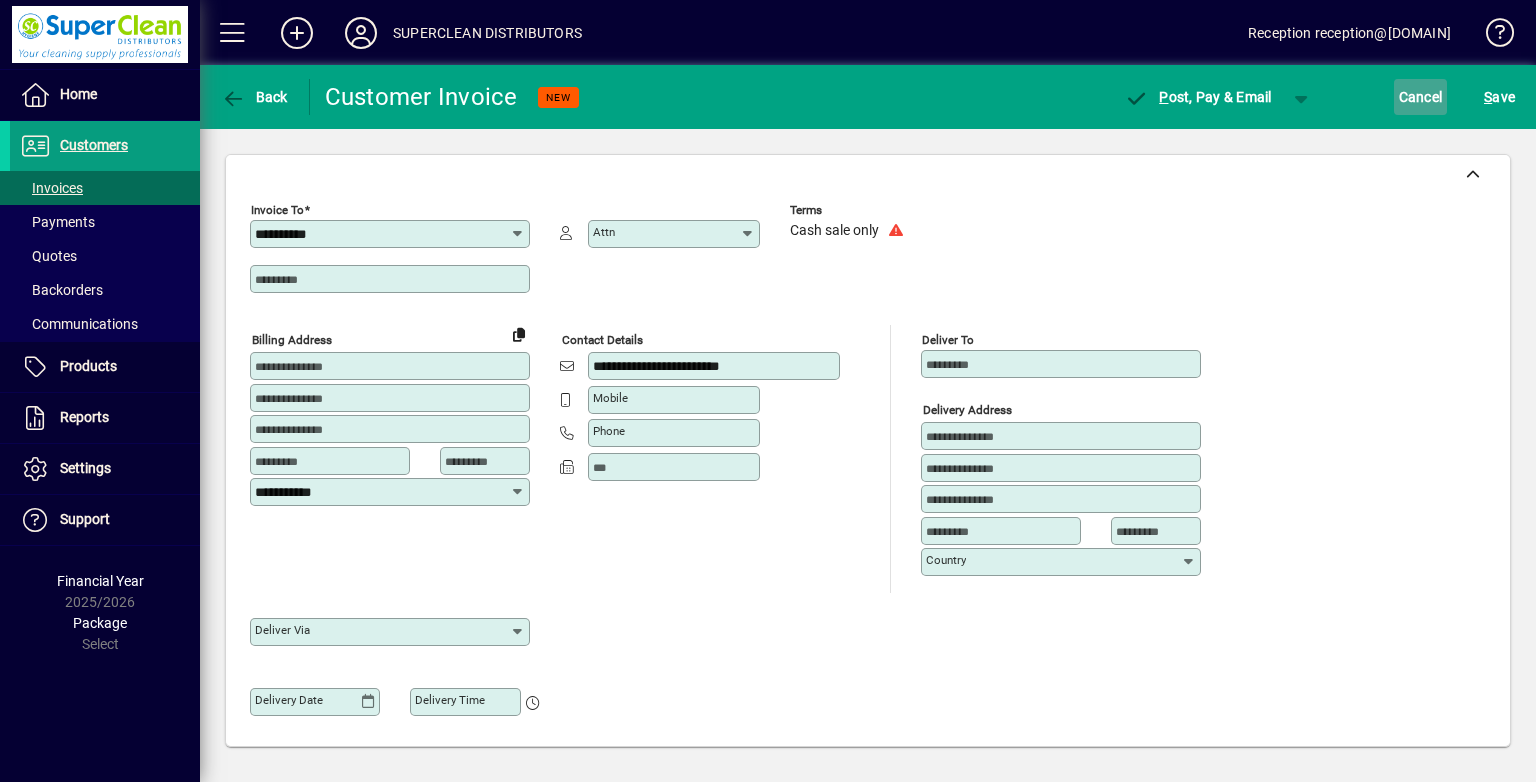type 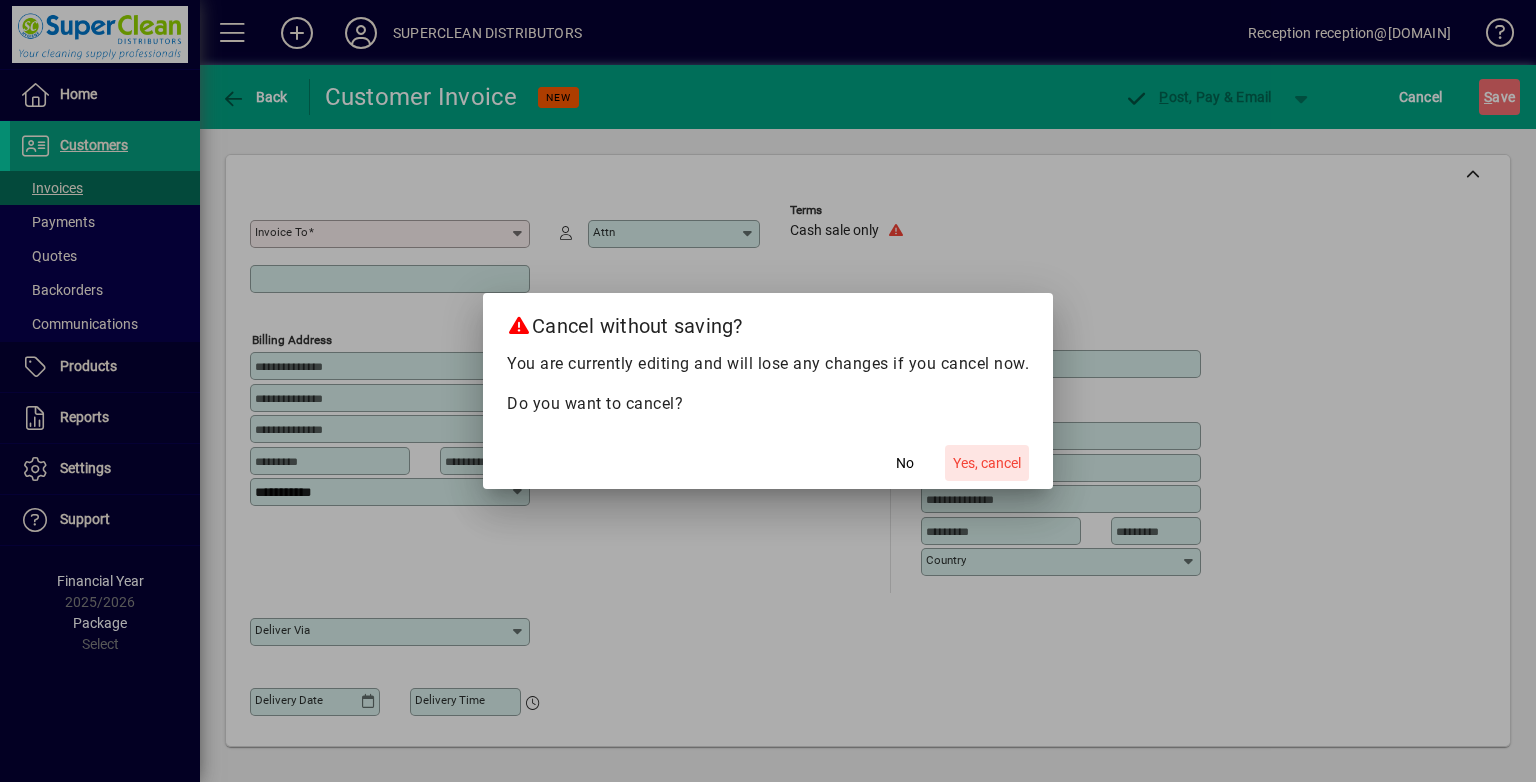 click on "Yes, cancel" 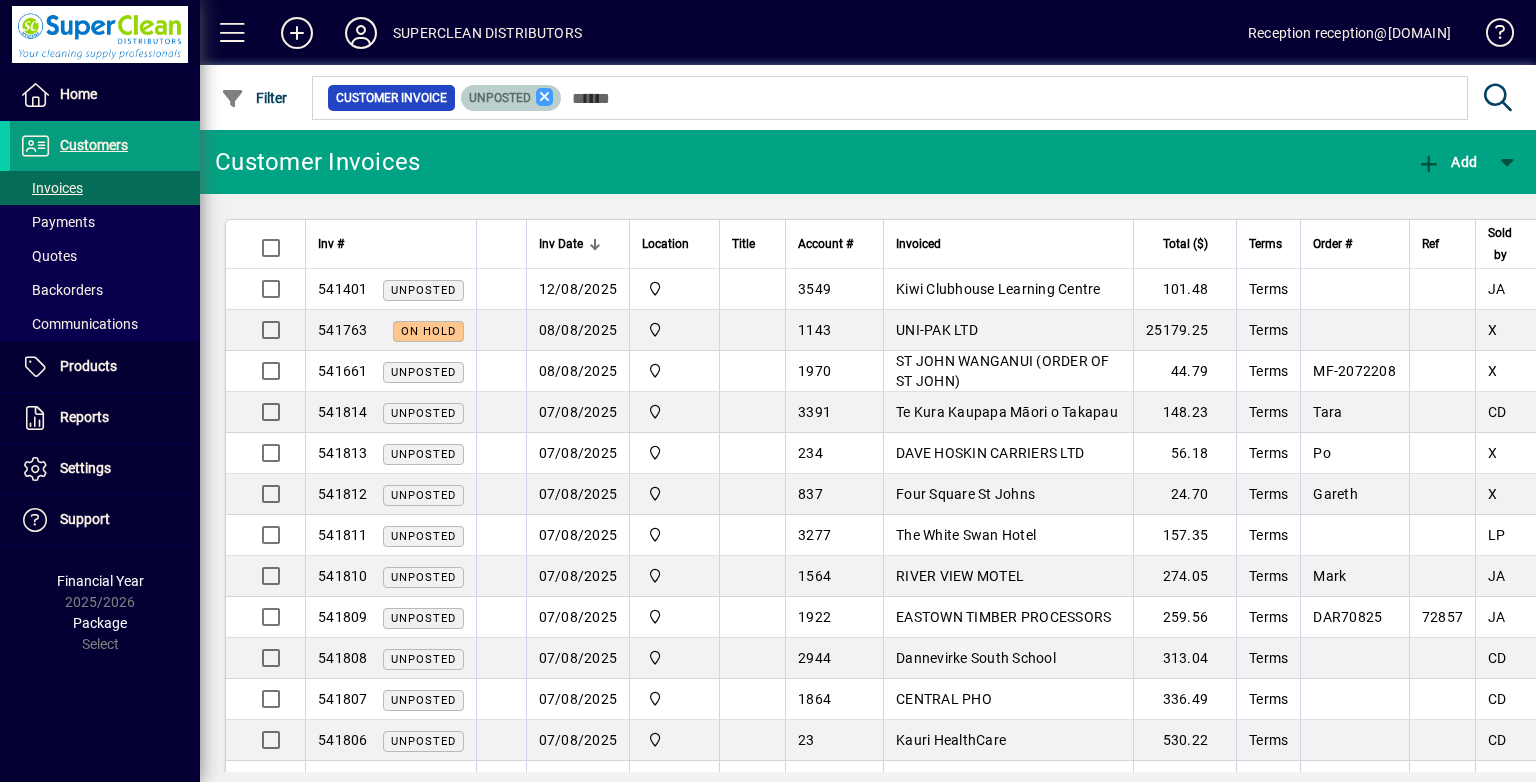 click at bounding box center [545, 97] 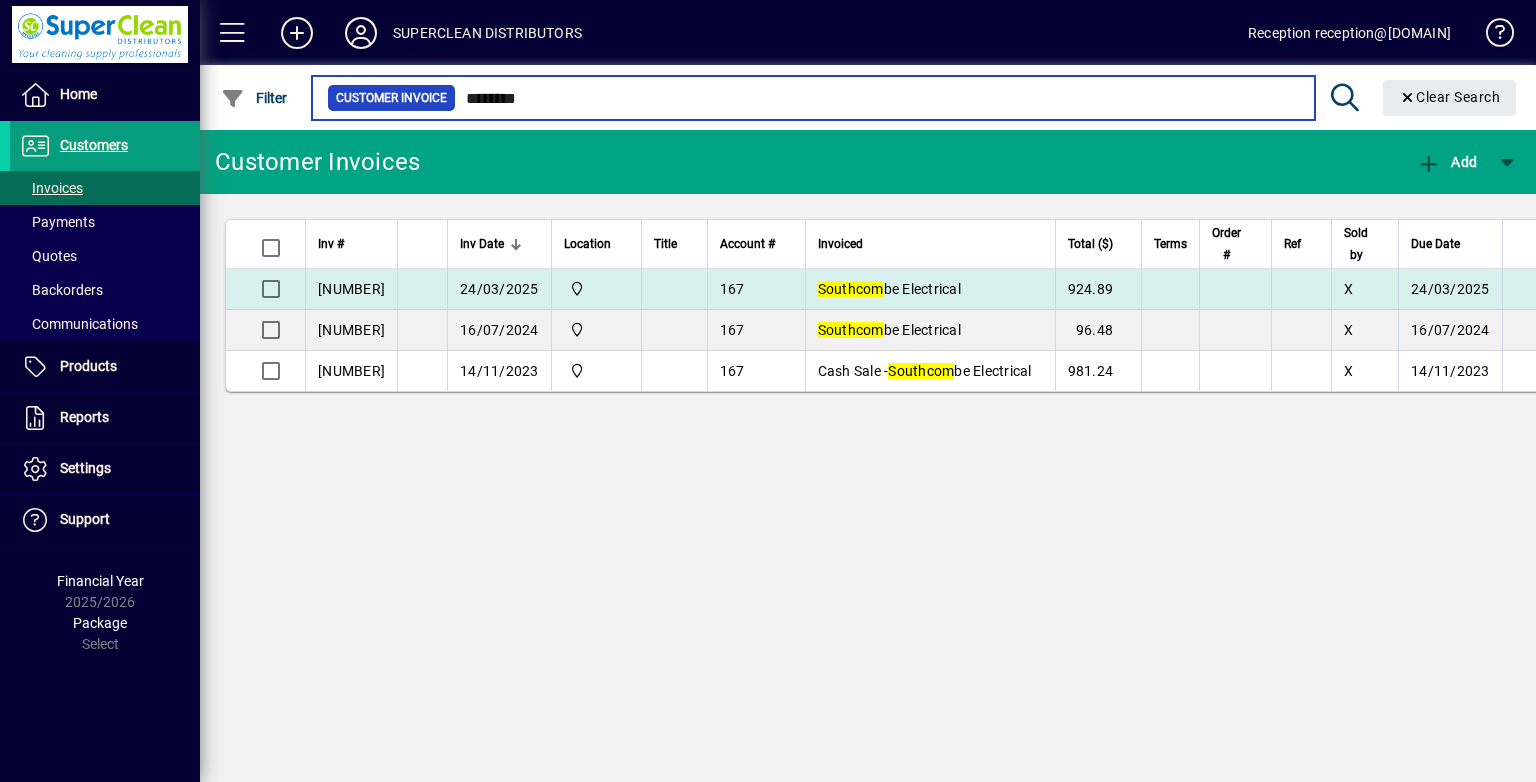 type on "********" 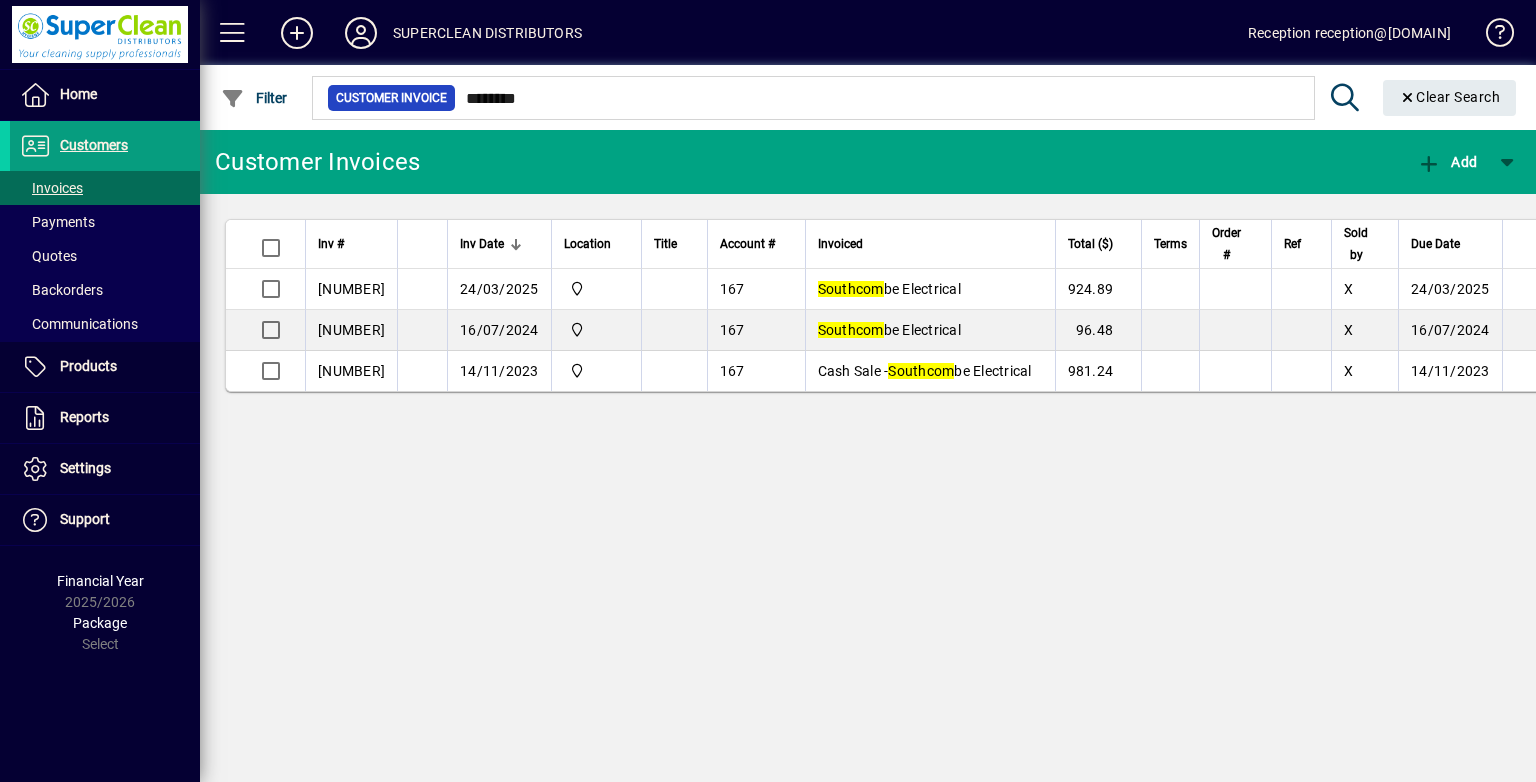 click on "Southcom be Electrical" at bounding box center [930, 289] 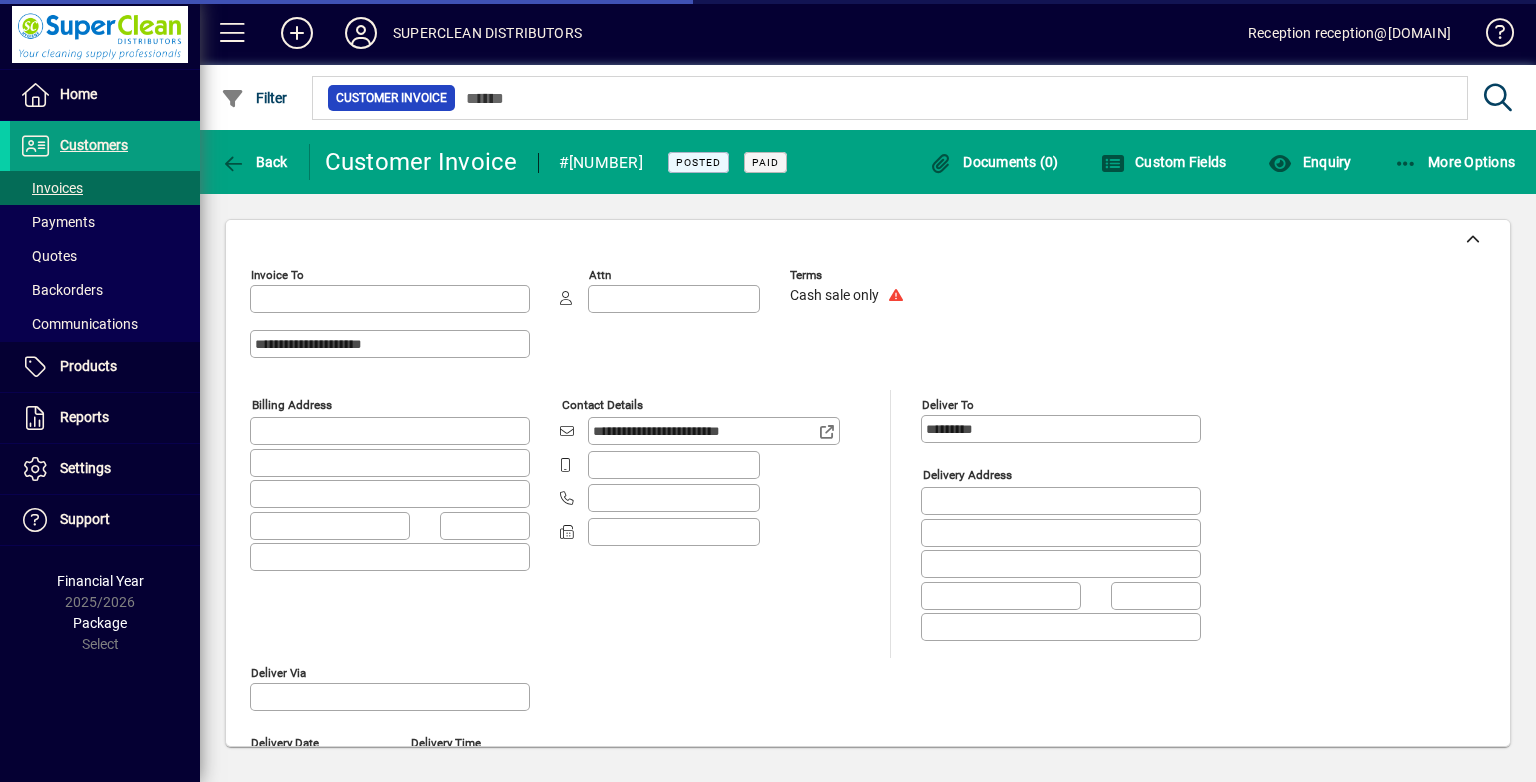 type on "**********" 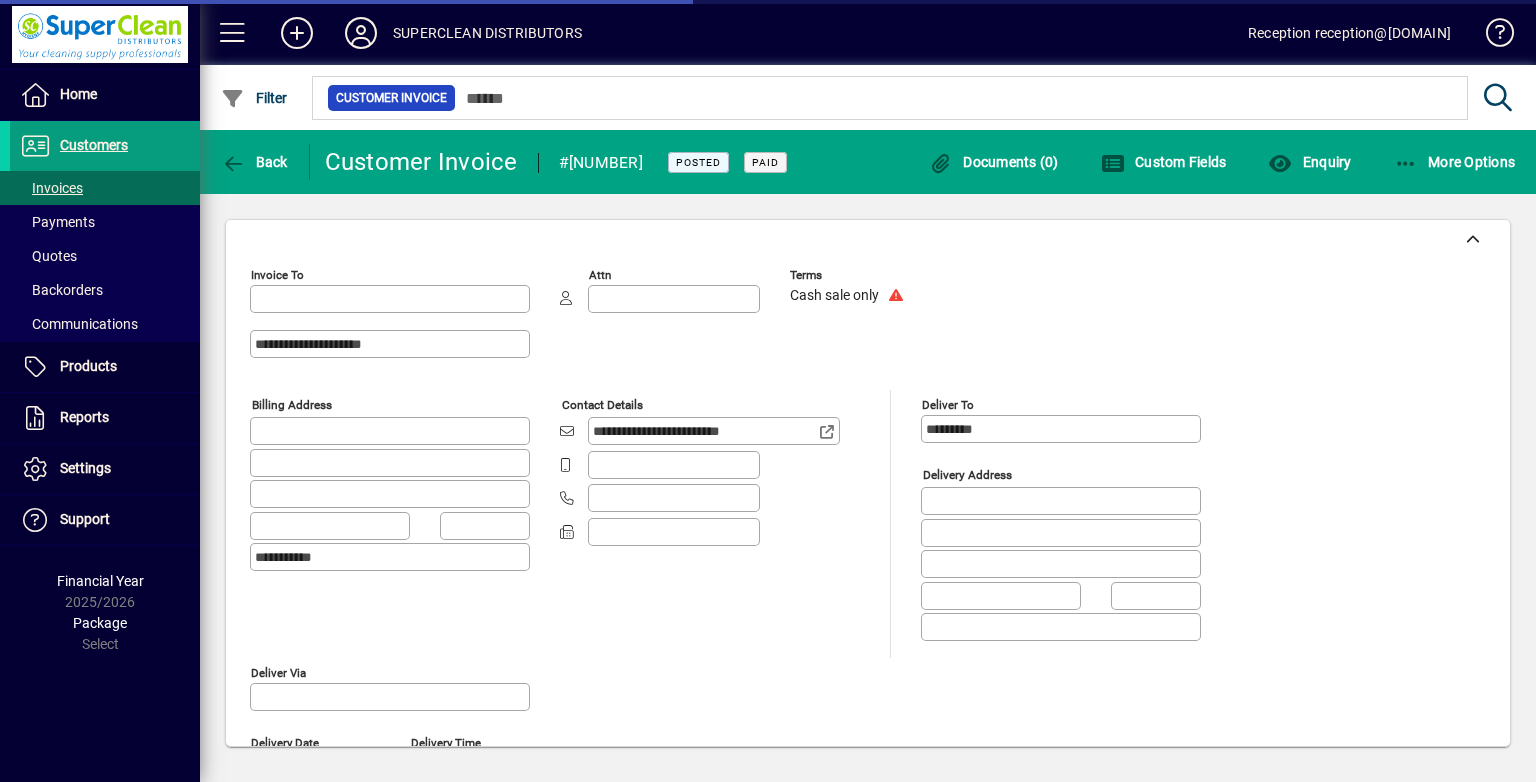 type on "******" 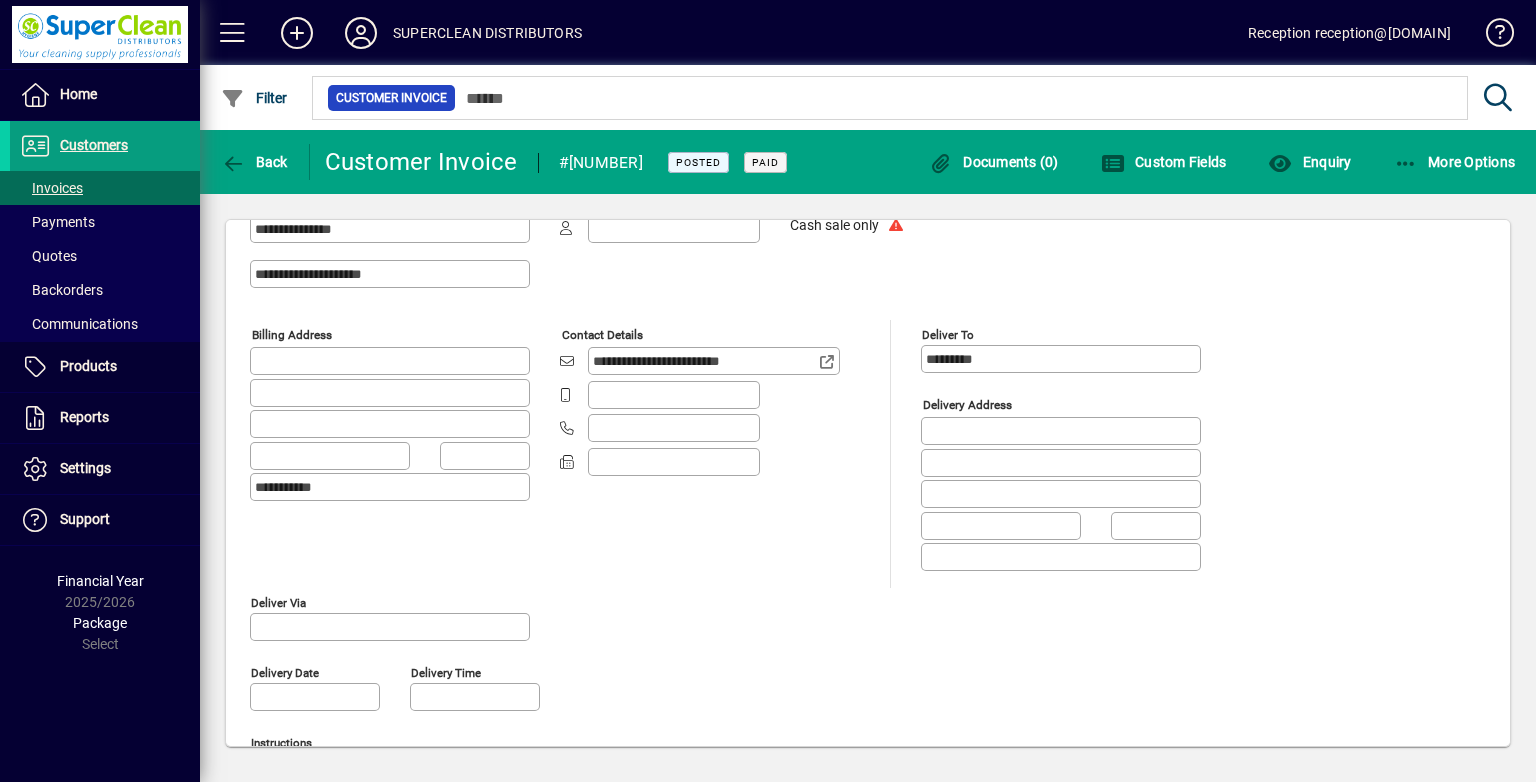 scroll, scrollTop: 100, scrollLeft: 0, axis: vertical 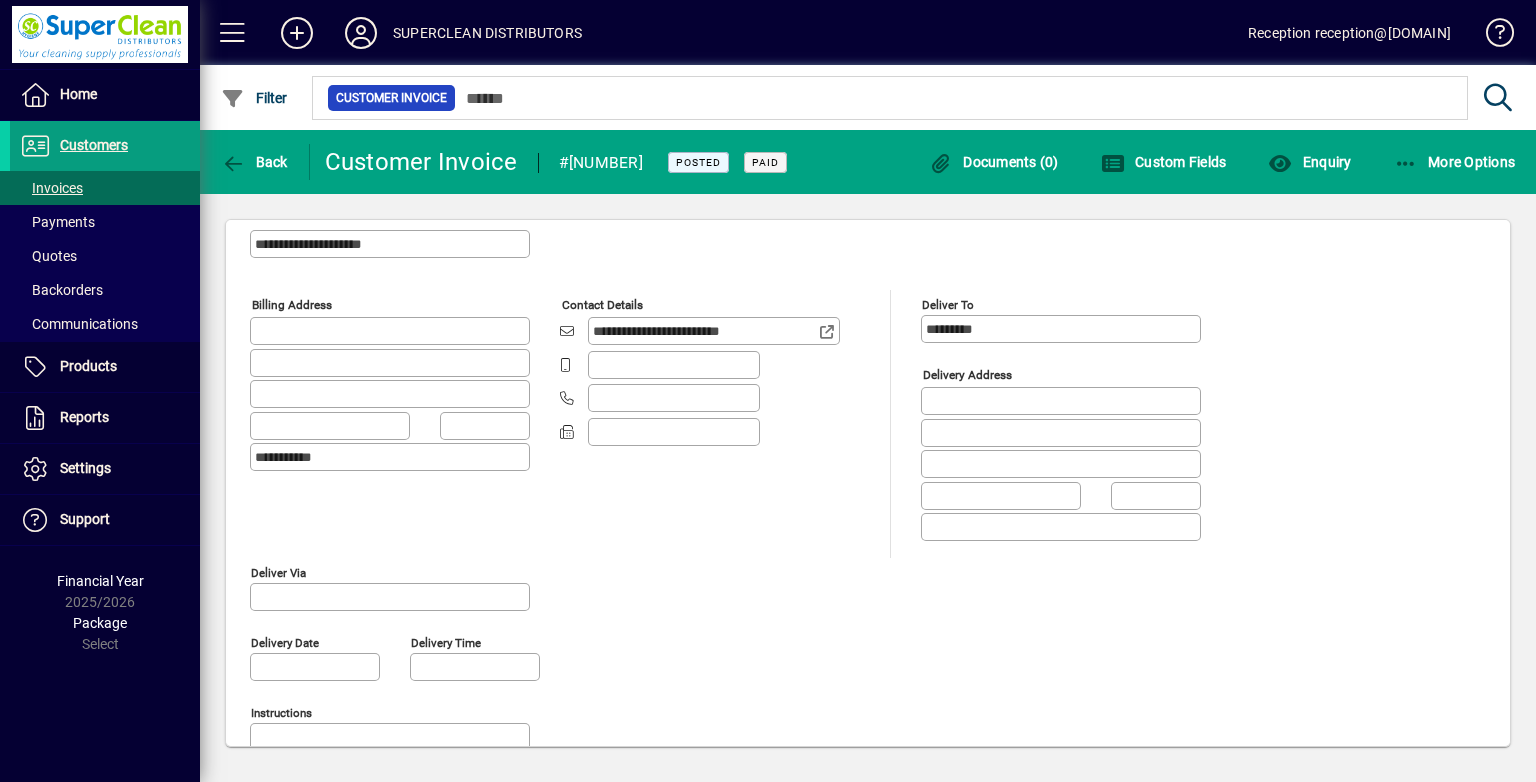 drag, startPoint x: 445, startPoint y: 247, endPoint x: 255, endPoint y: 243, distance: 190.0421 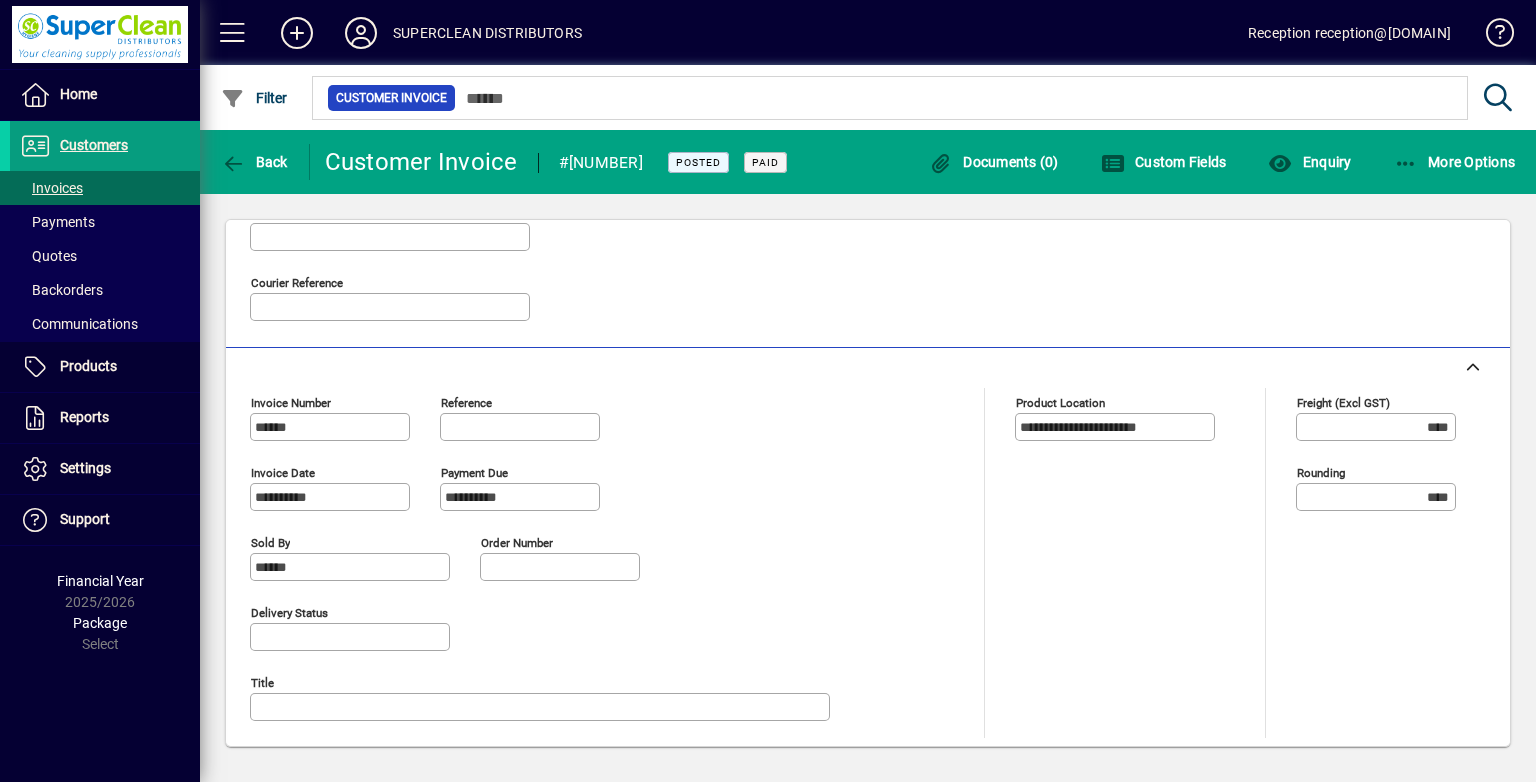 scroll, scrollTop: 1052, scrollLeft: 0, axis: vertical 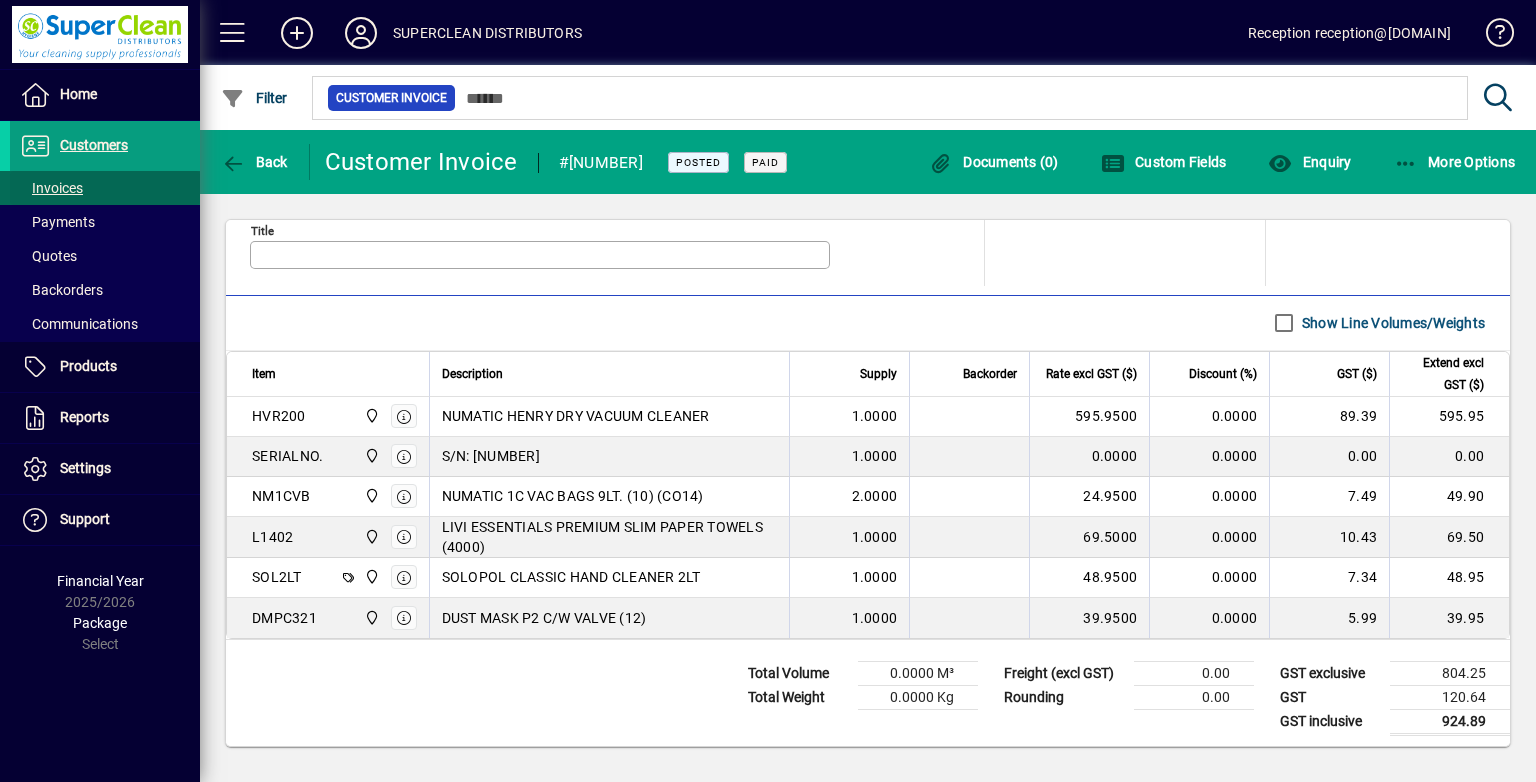 click at bounding box center [105, 188] 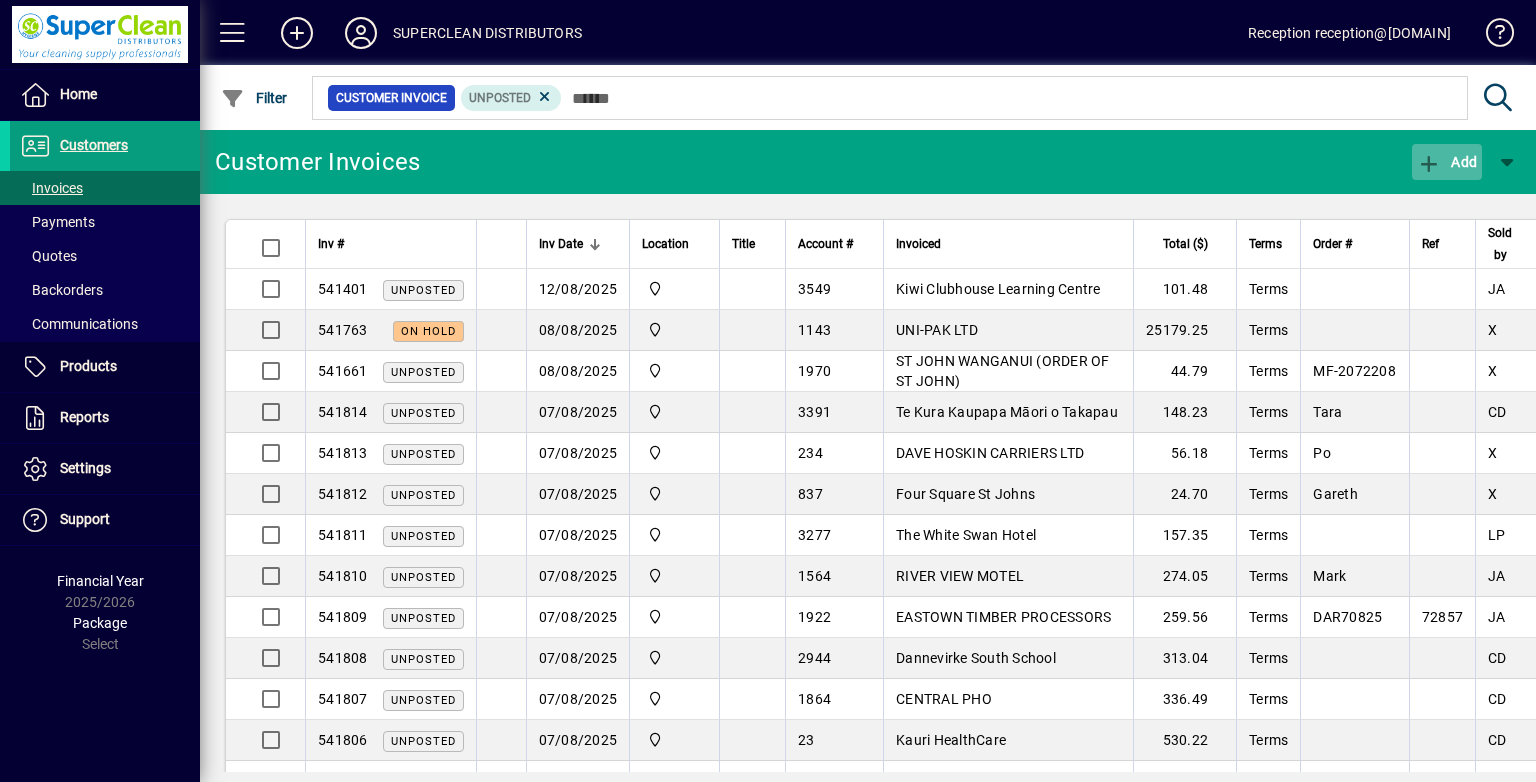 click 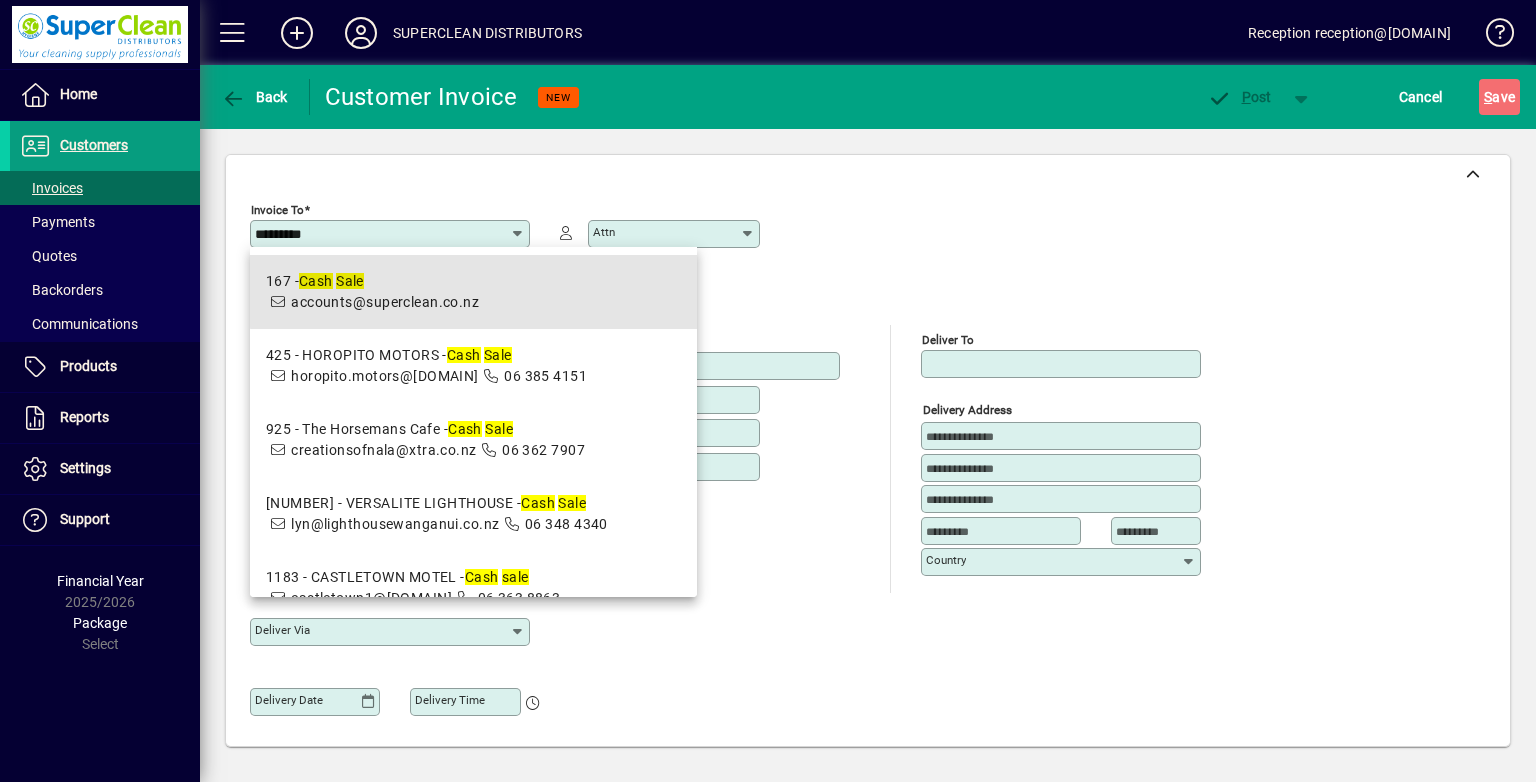 drag, startPoint x: 556, startPoint y: 285, endPoint x: 525, endPoint y: 305, distance: 36.891735 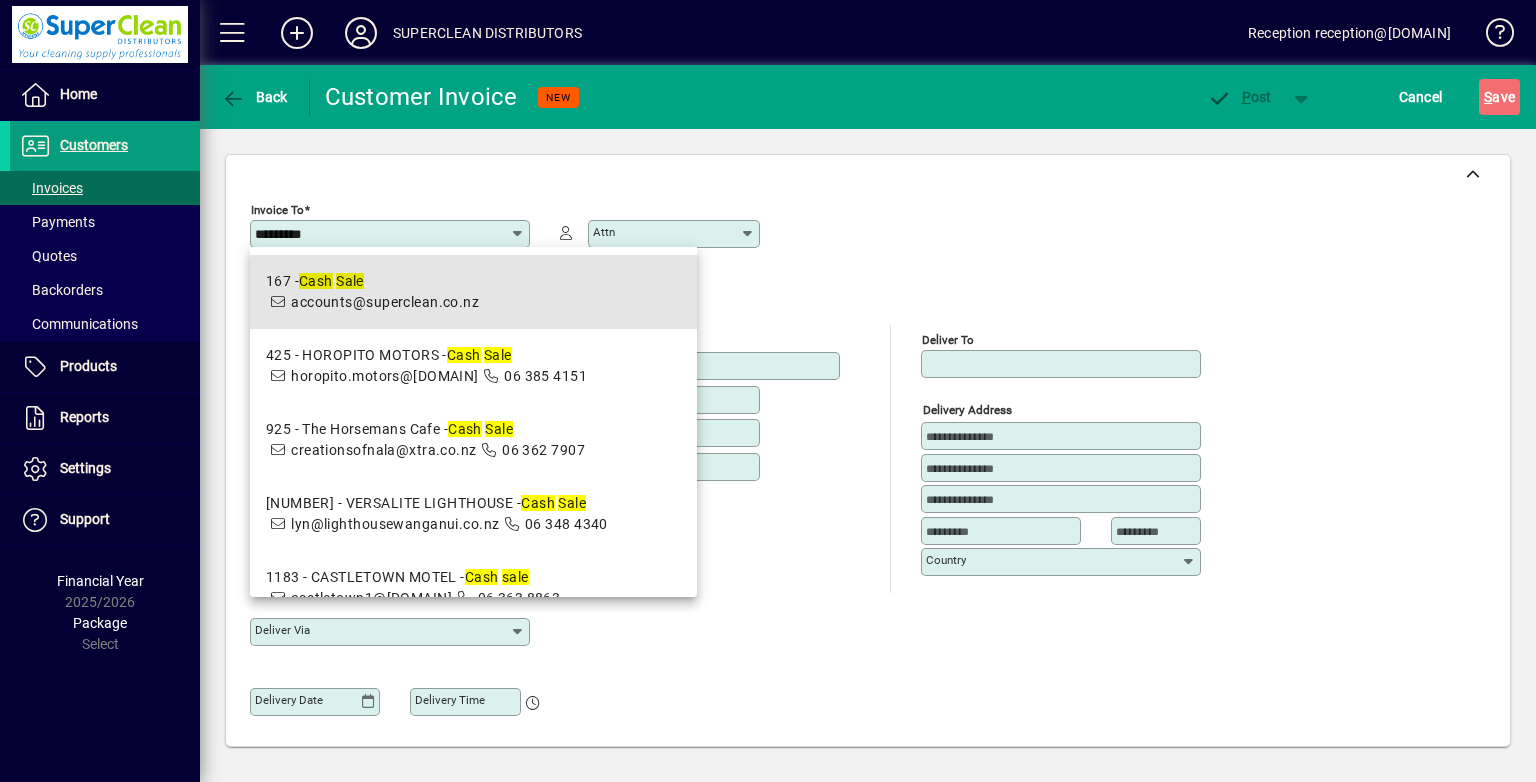 click on "167 - Cash Sale accounts@superclean.co.nz" at bounding box center (474, 292) 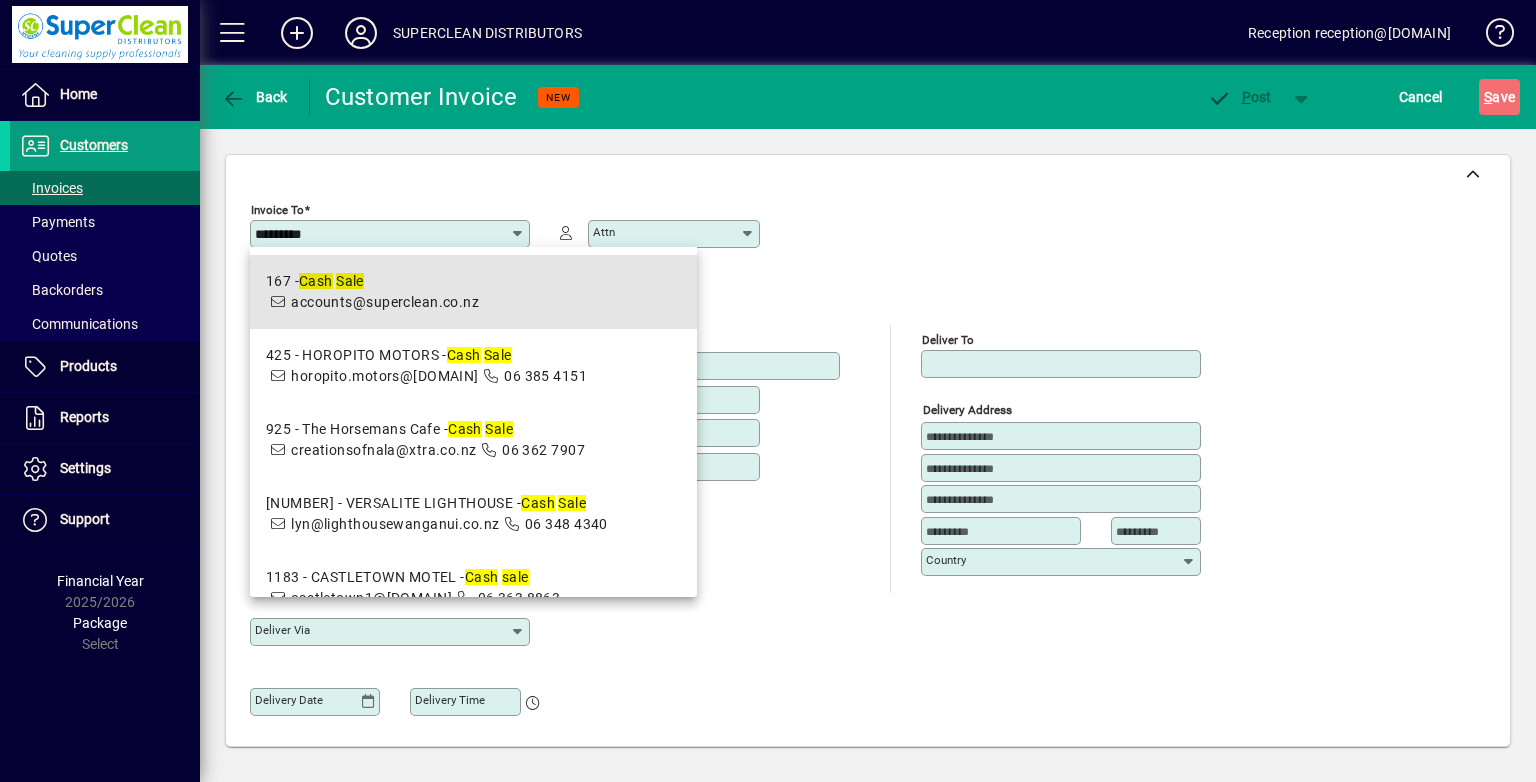 type on "**********" 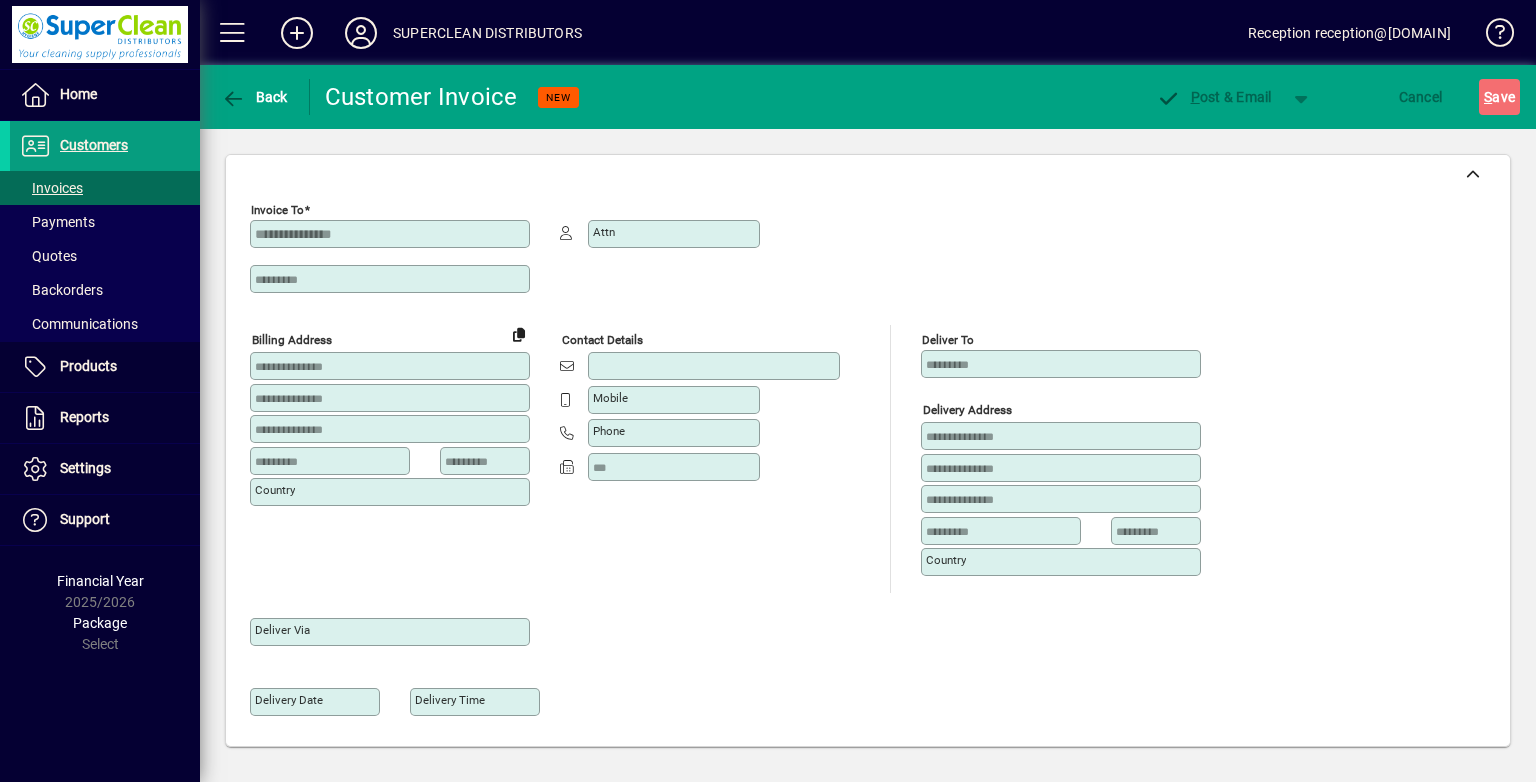 type on "**********" 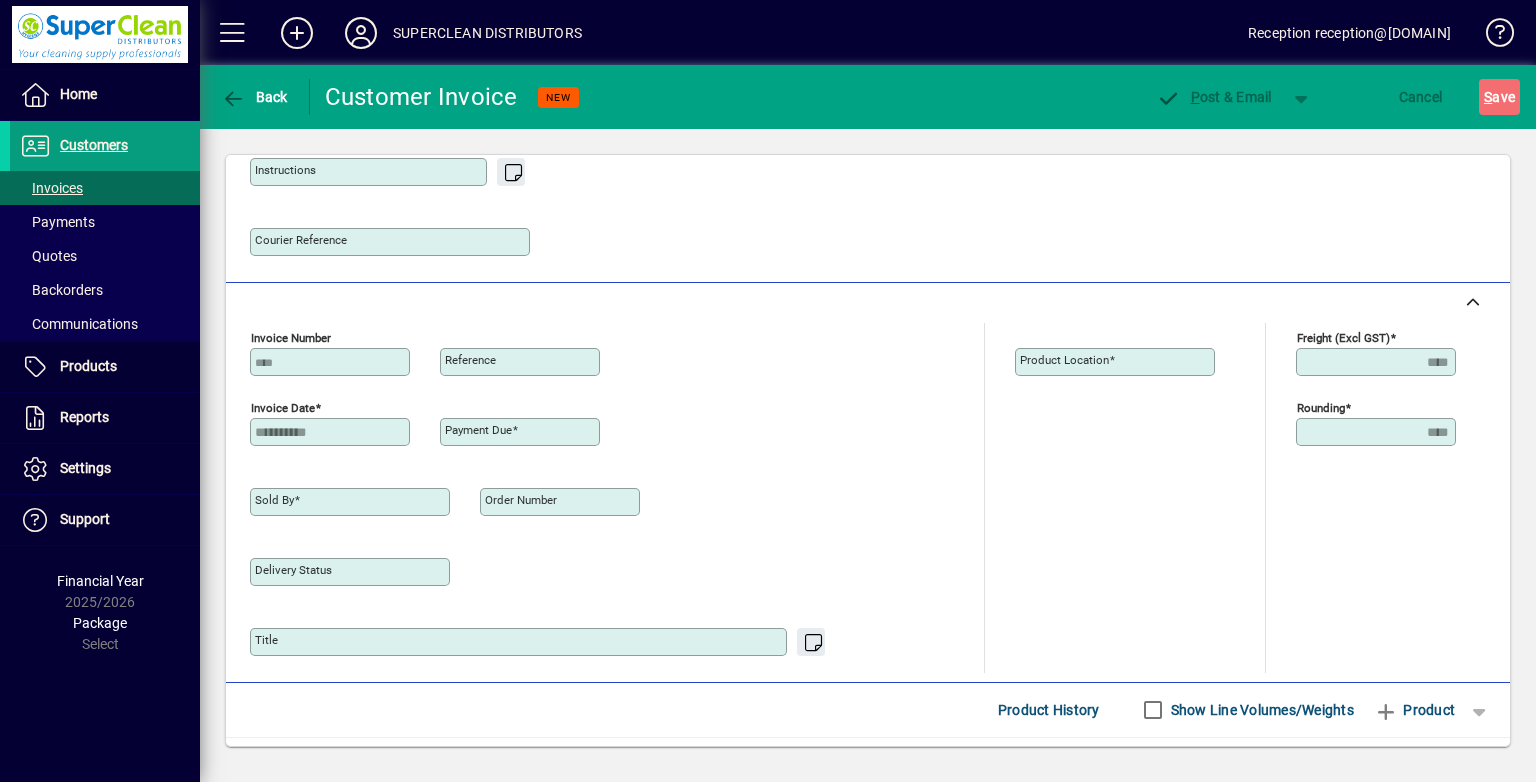 type on "**********" 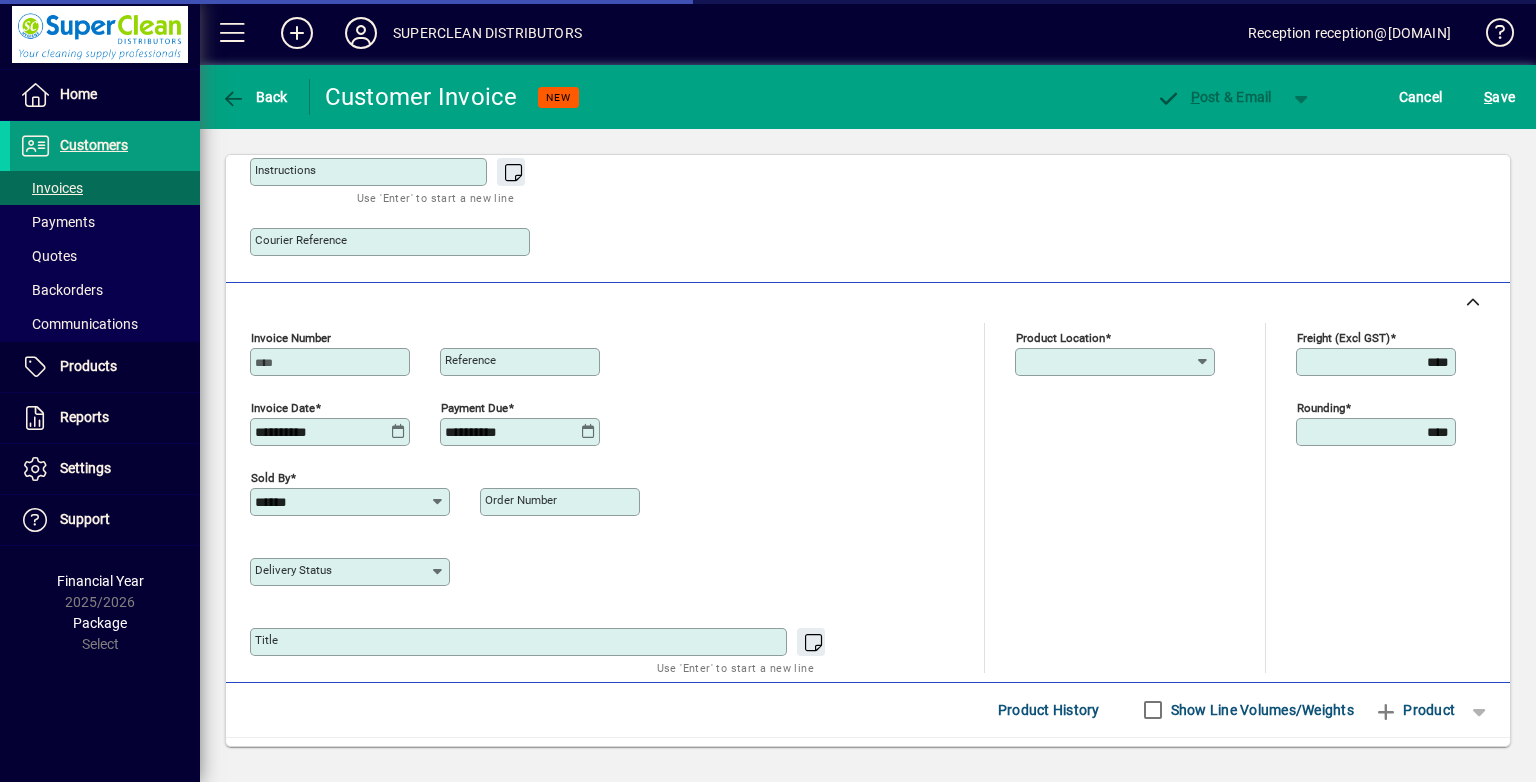 type on "**********" 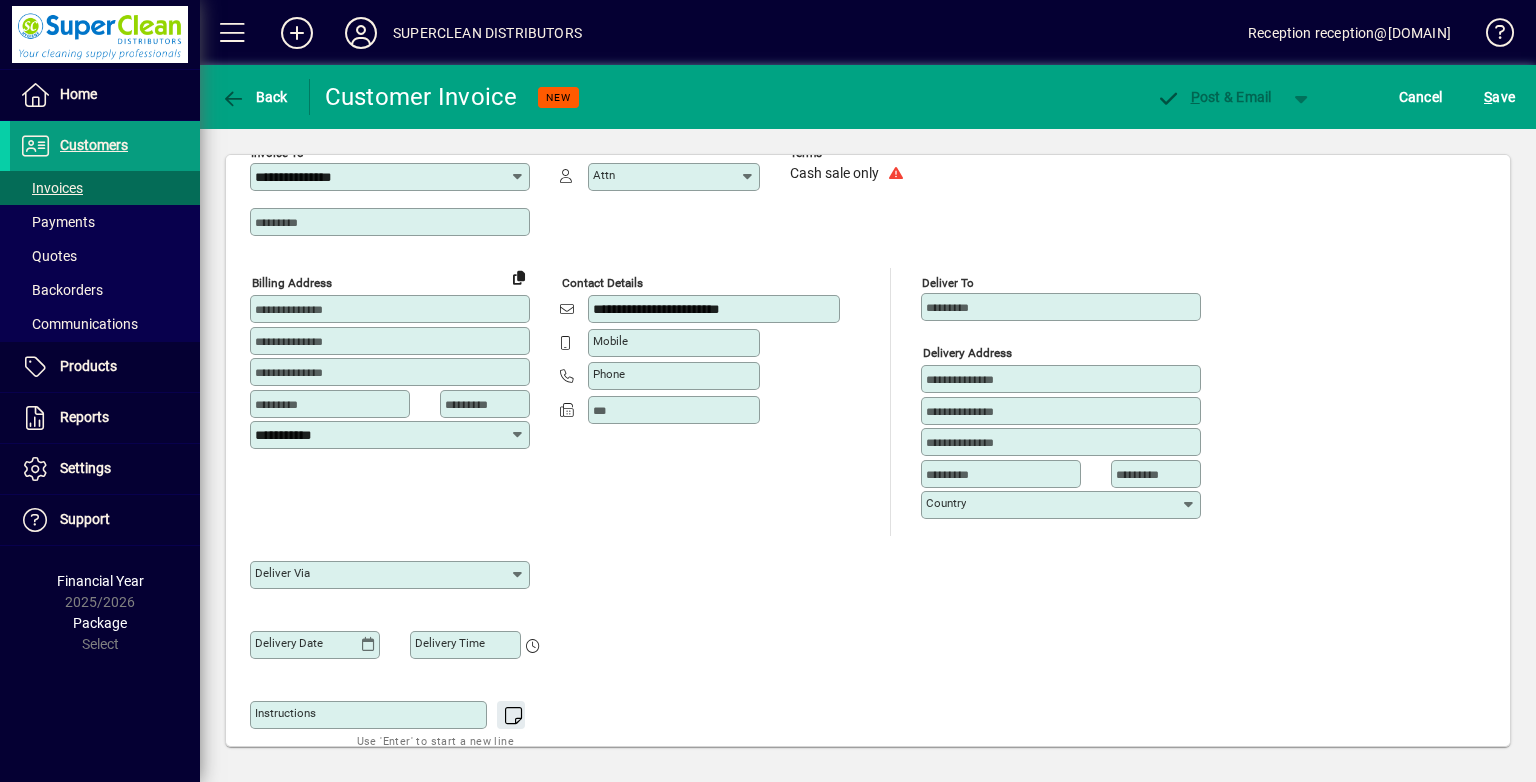 scroll, scrollTop: 0, scrollLeft: 0, axis: both 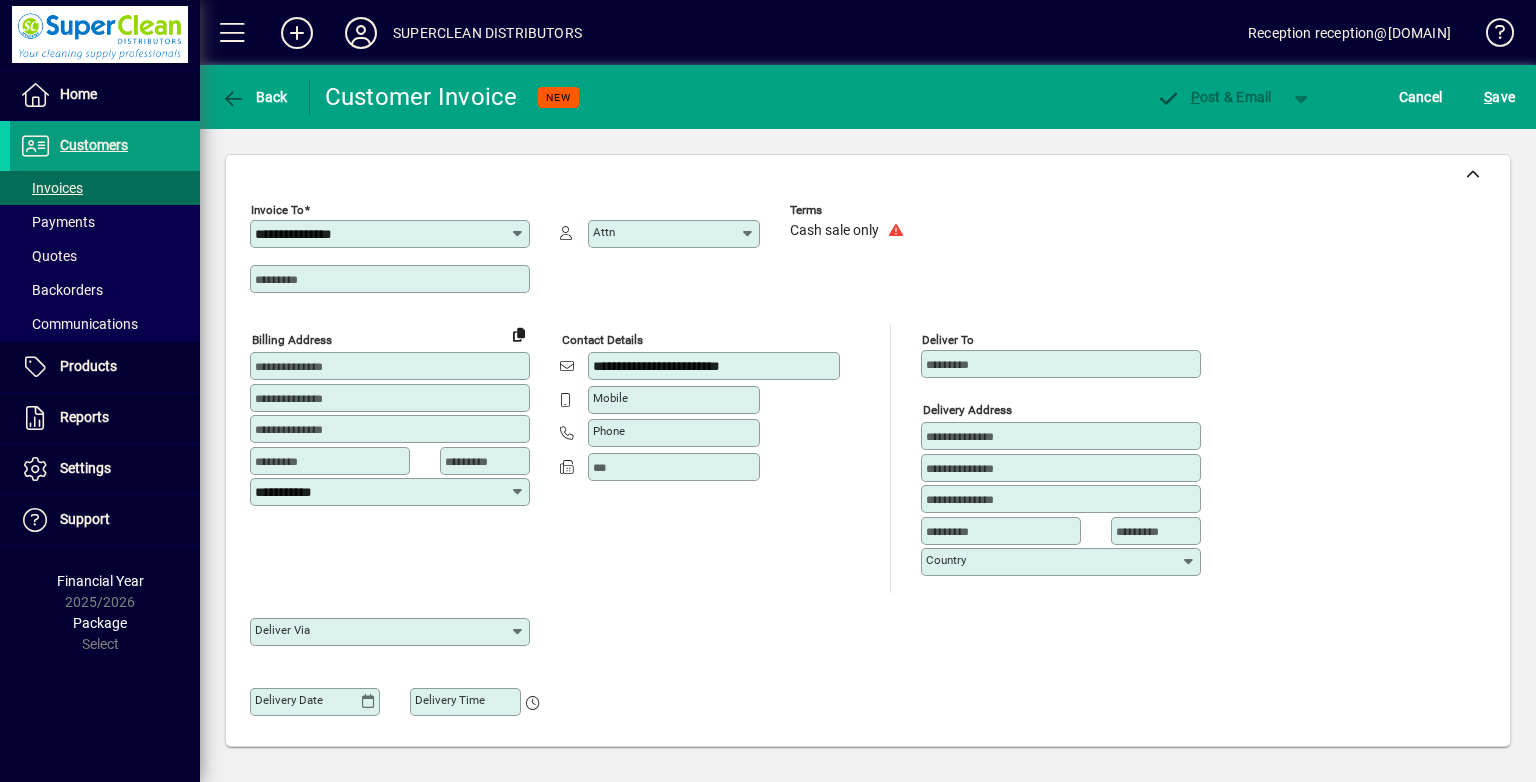 click 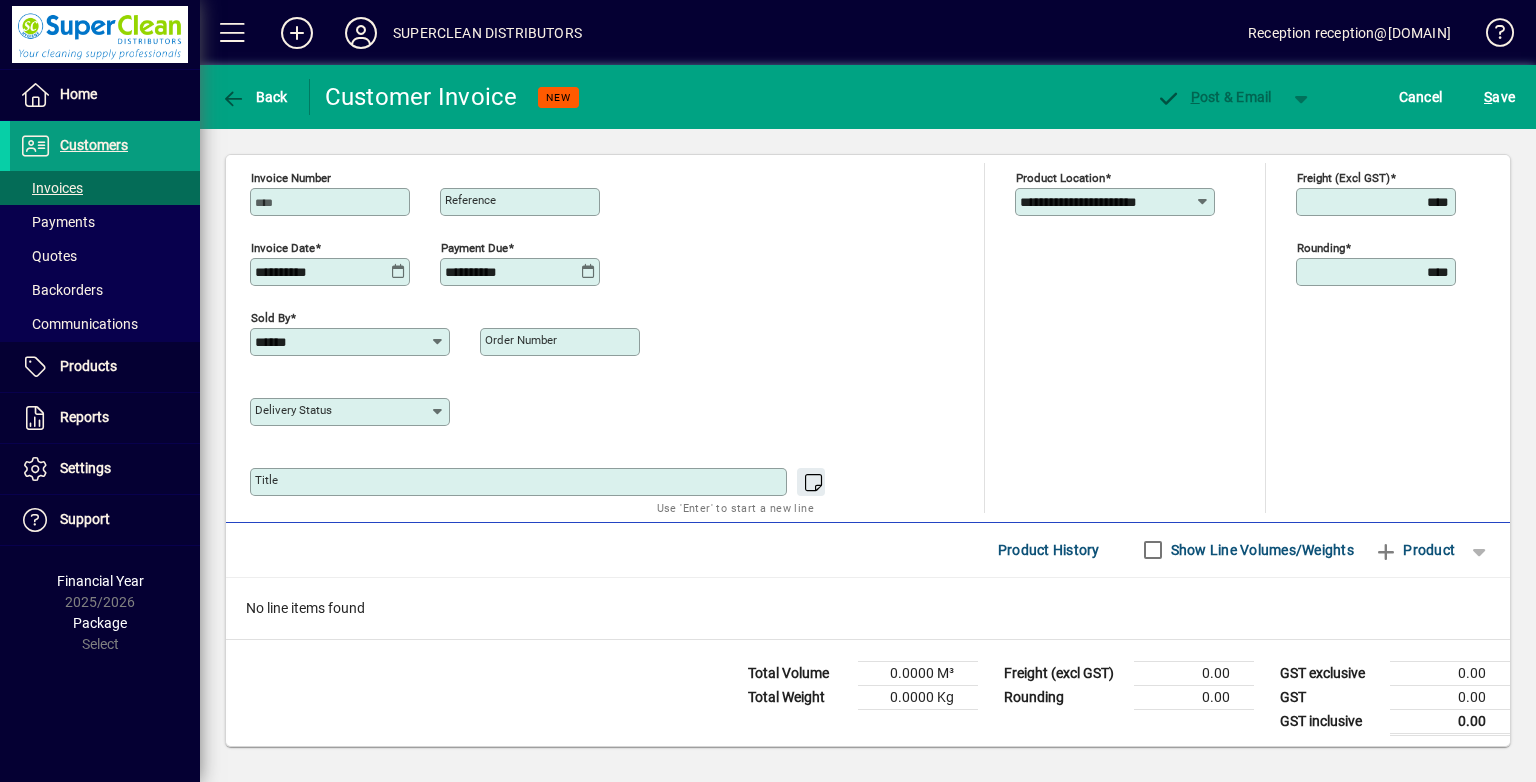 type on "**********" 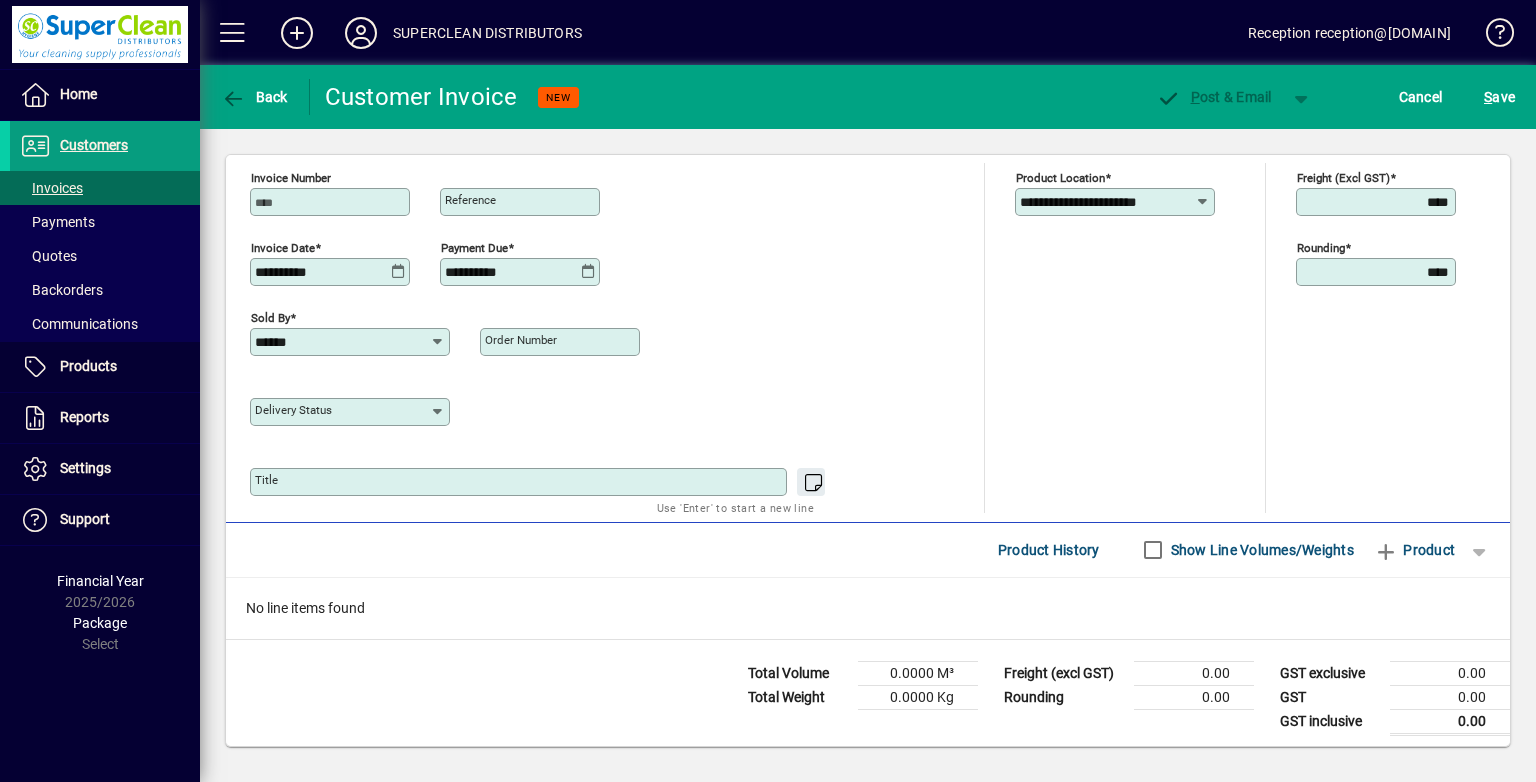 click on "**********" 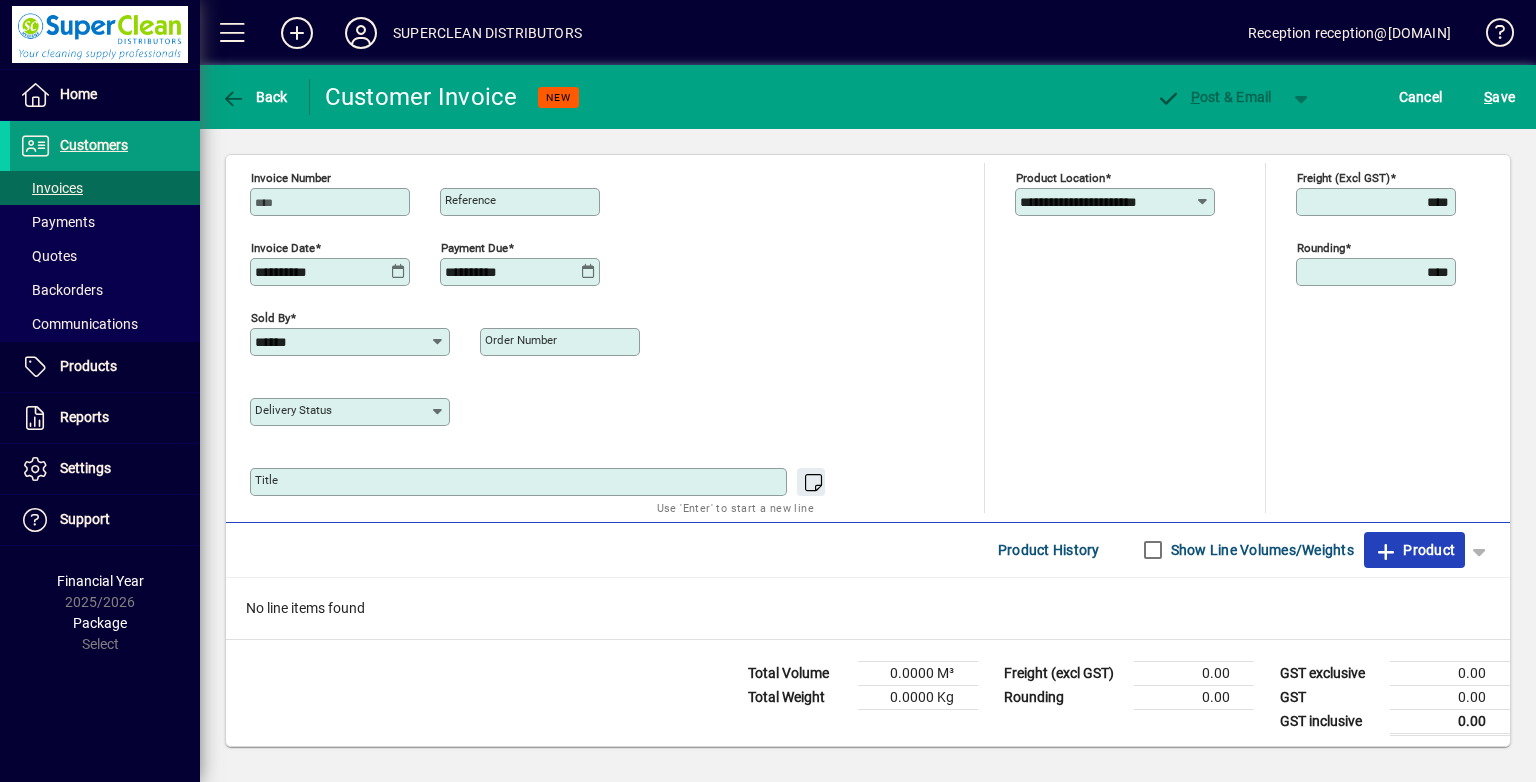 click on "Product" 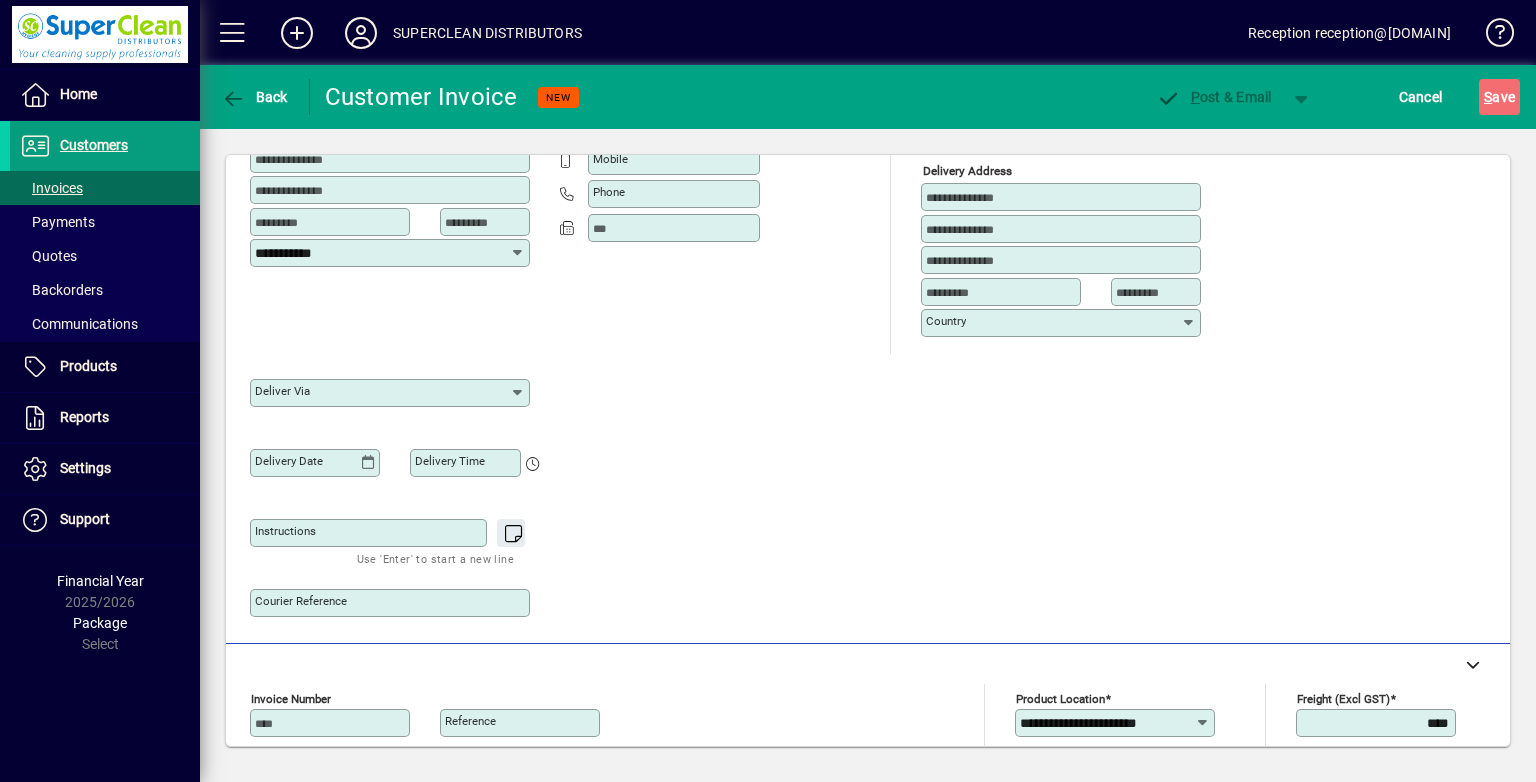 scroll, scrollTop: 44, scrollLeft: 0, axis: vertical 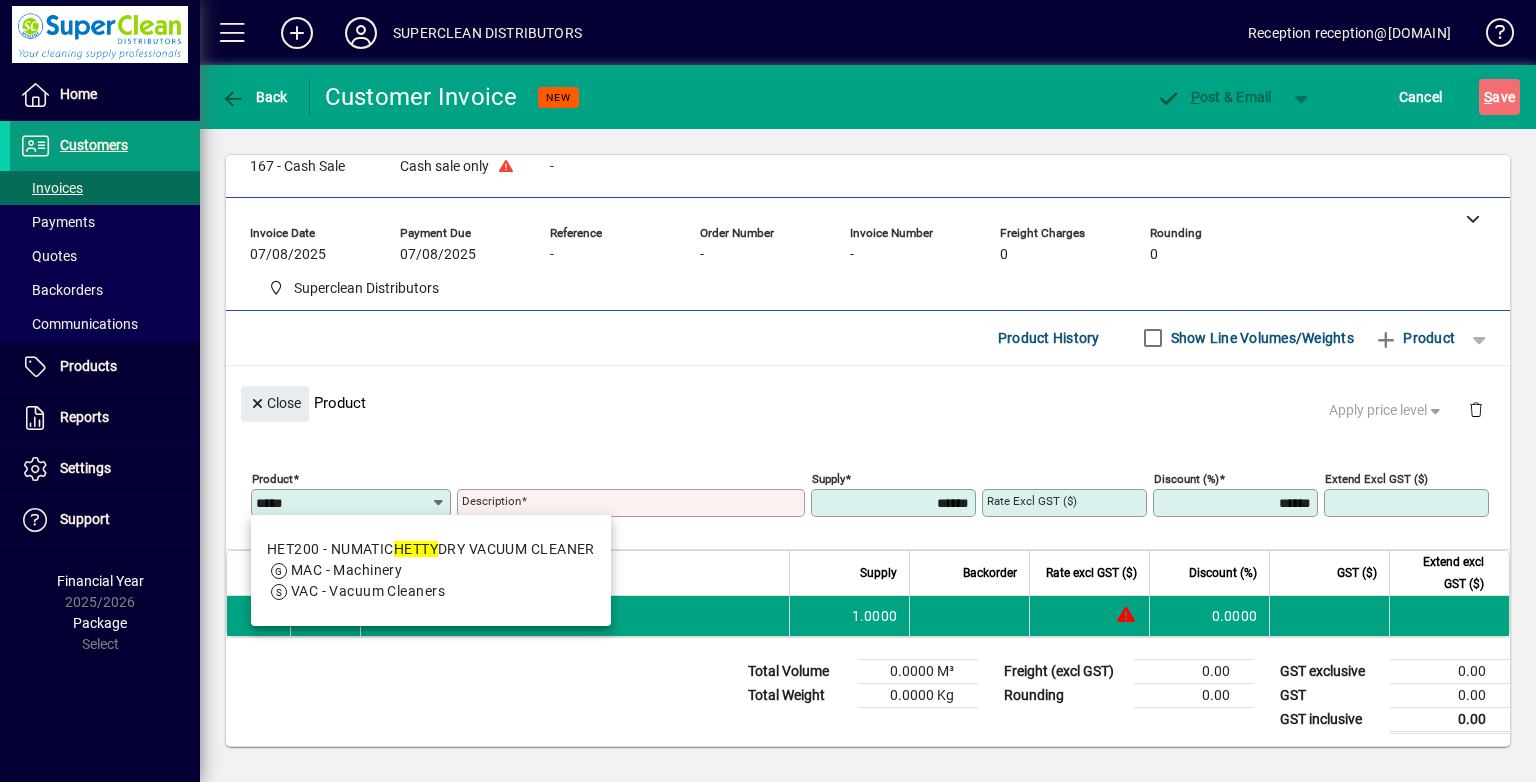 click on "HET200 - NUMATIC HETTY DRY VACUUM CLEANER" at bounding box center (431, 549) 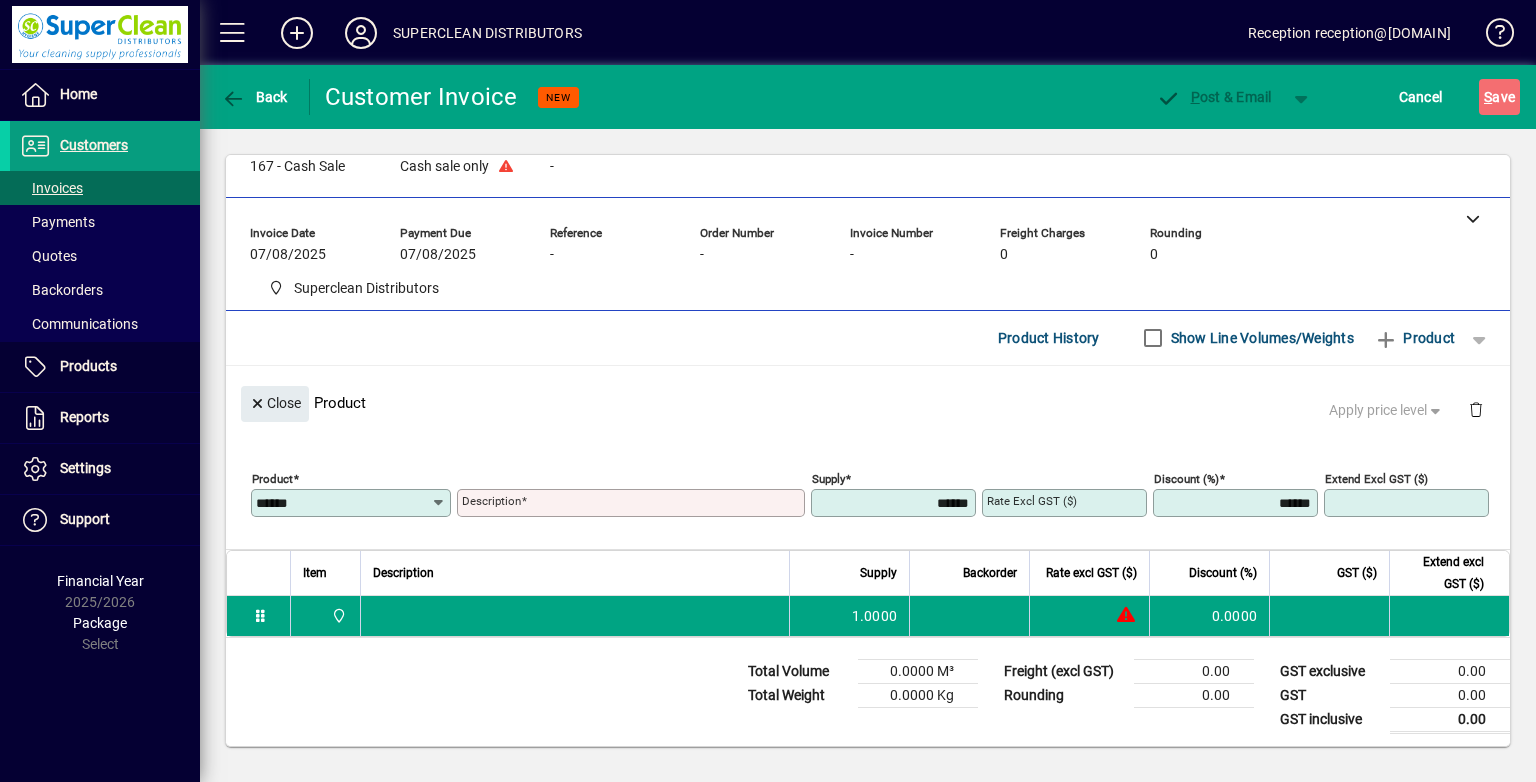 type on "**********" 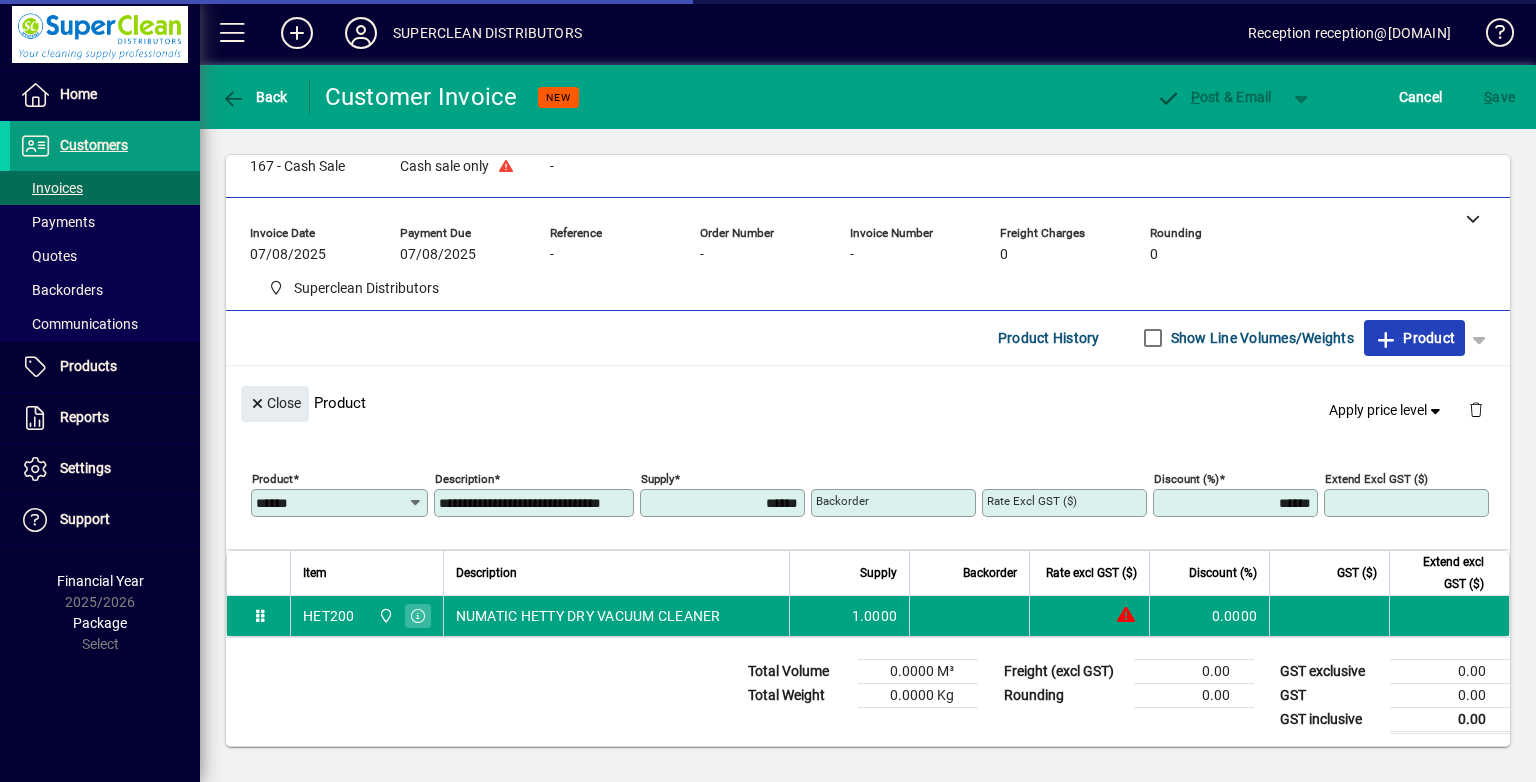 type on "********" 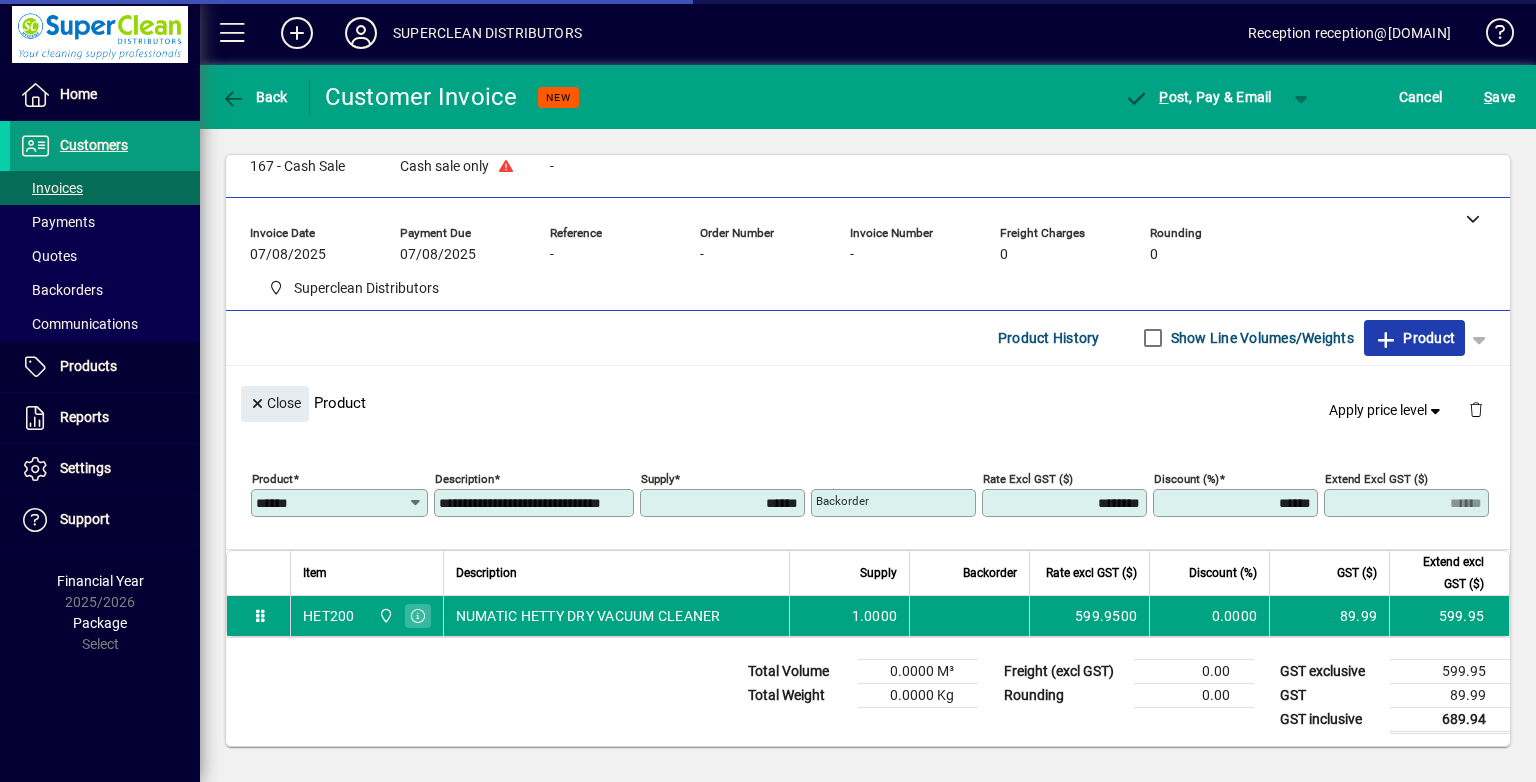 click 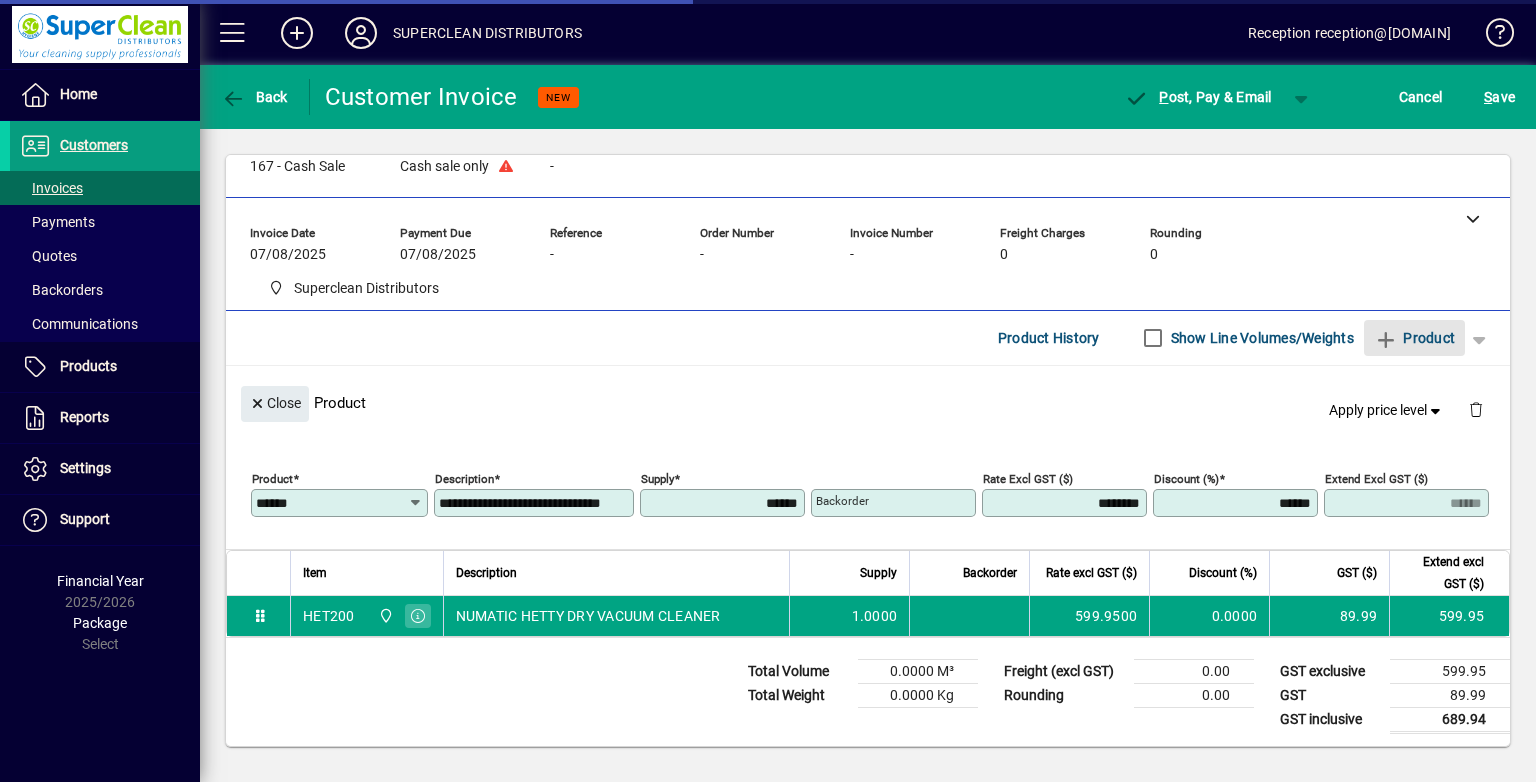 type 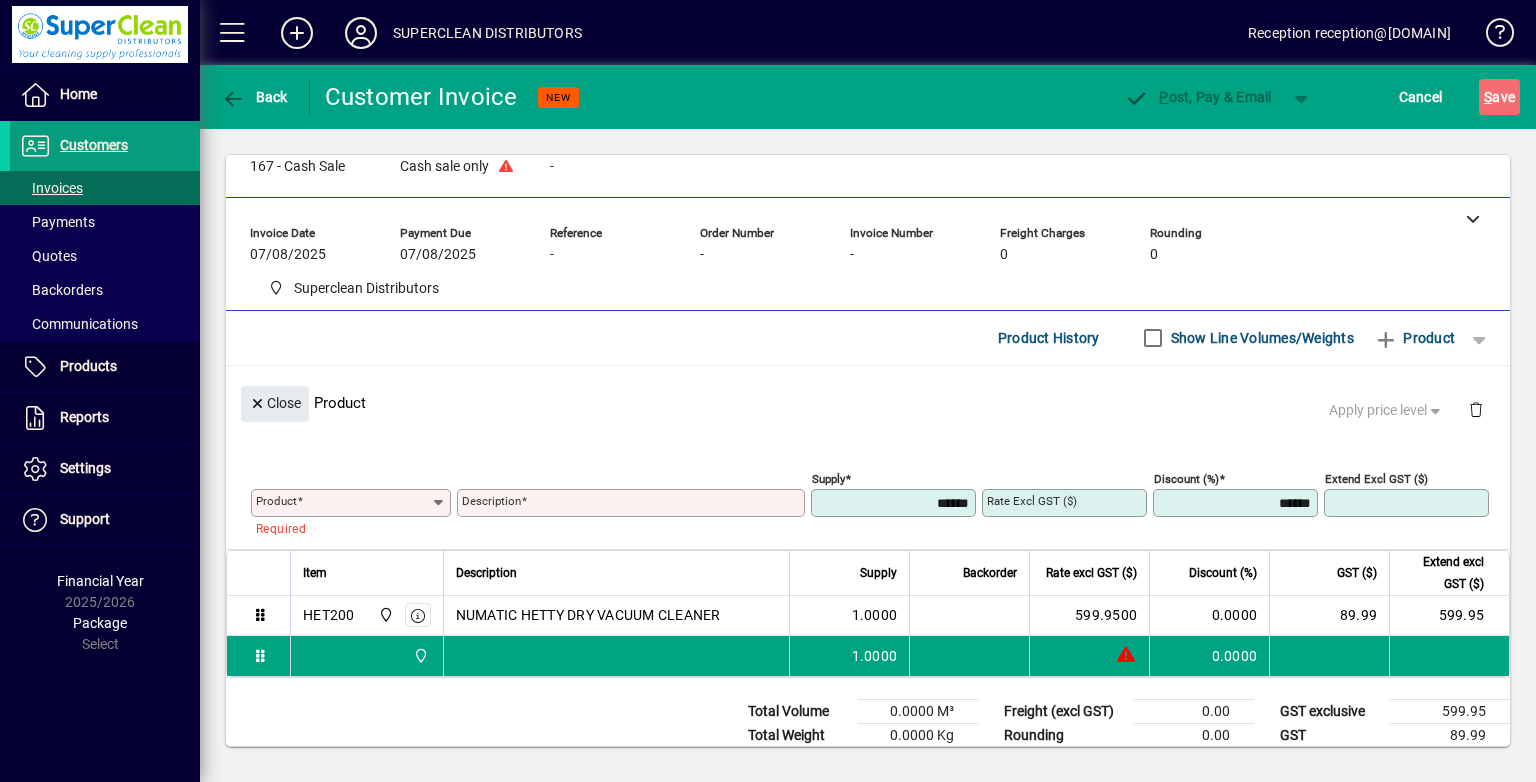 click on "Product" at bounding box center [343, 503] 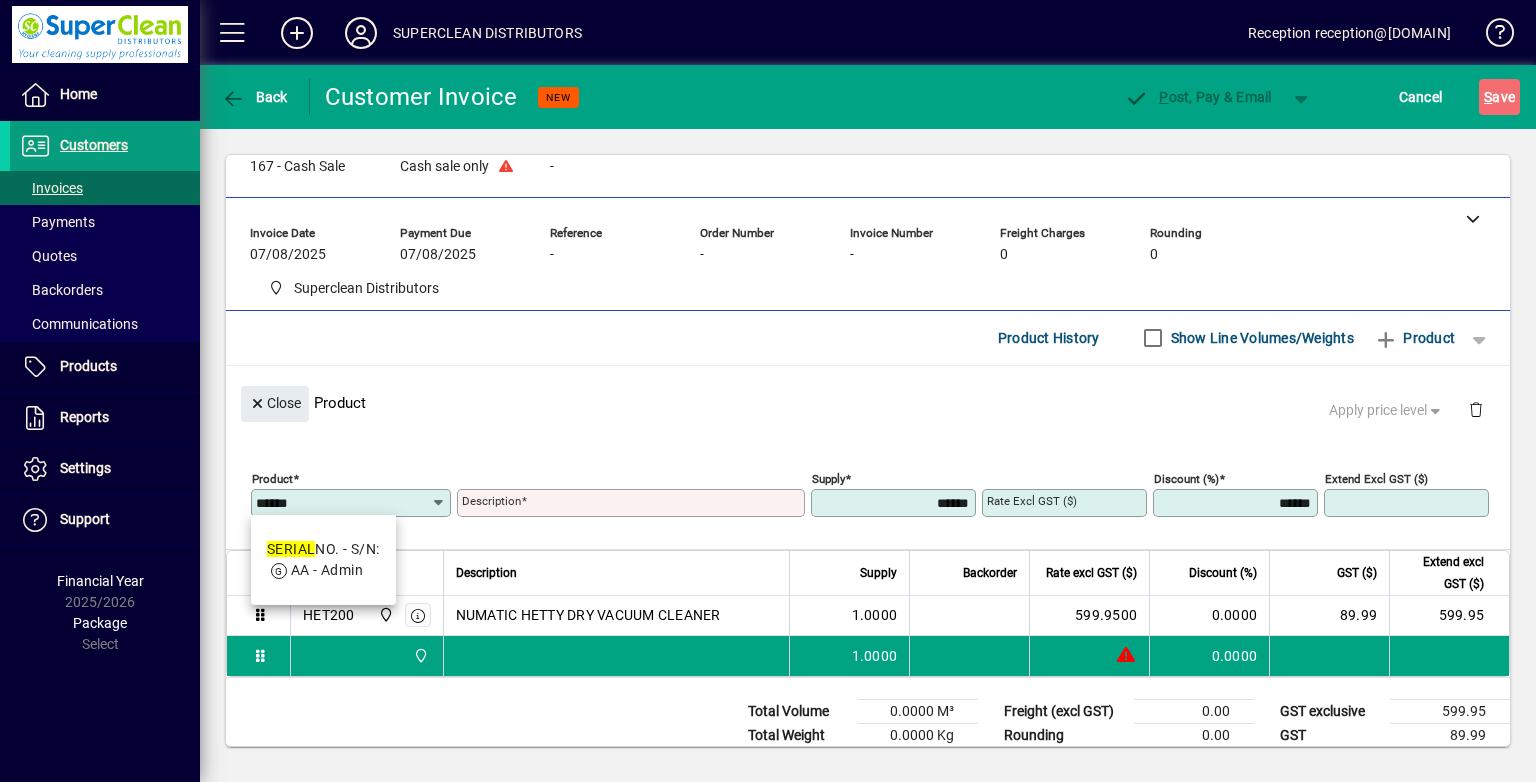 click on "SERIAL NO. - S/N: AA - Admin" at bounding box center [323, 560] 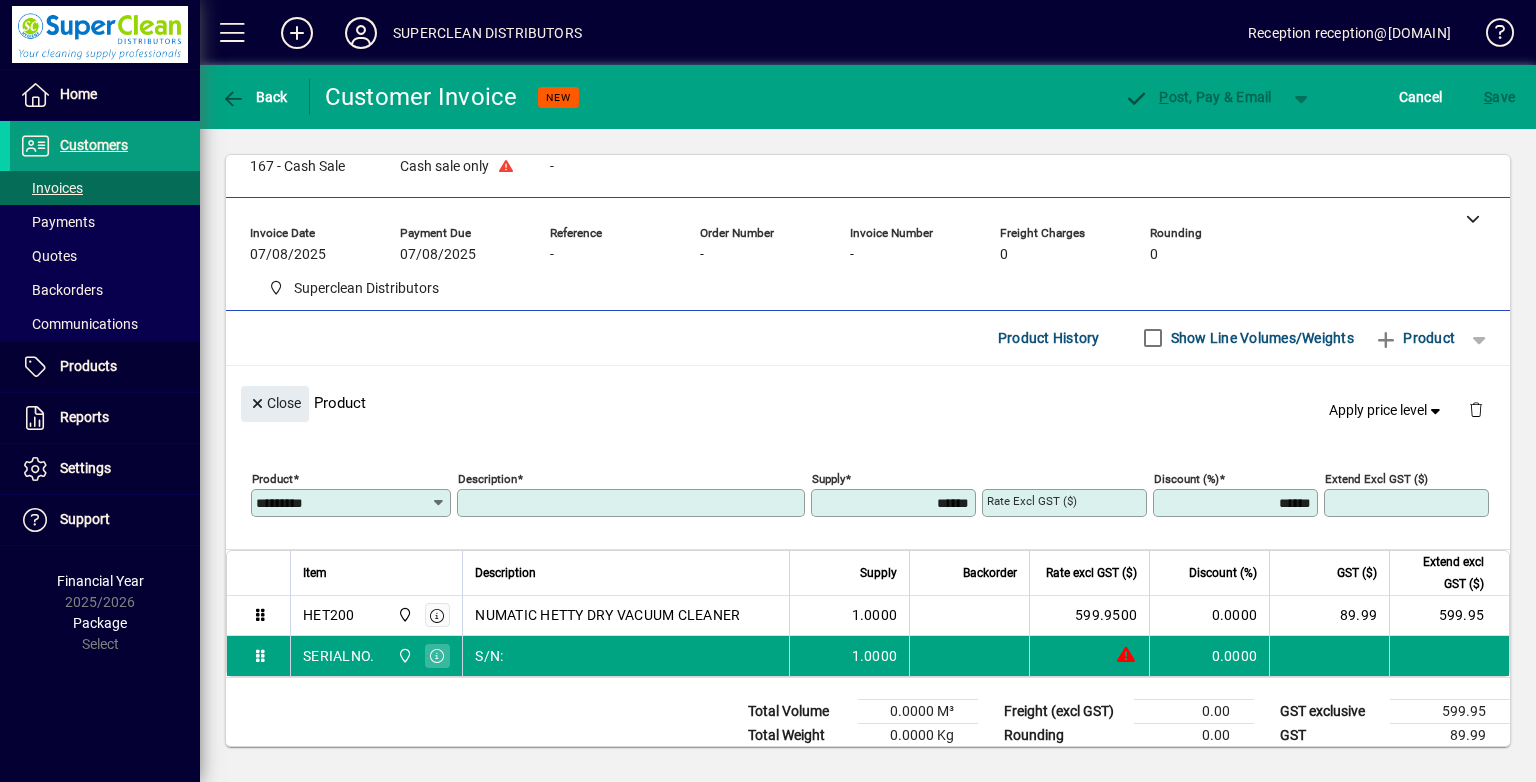 type on "****" 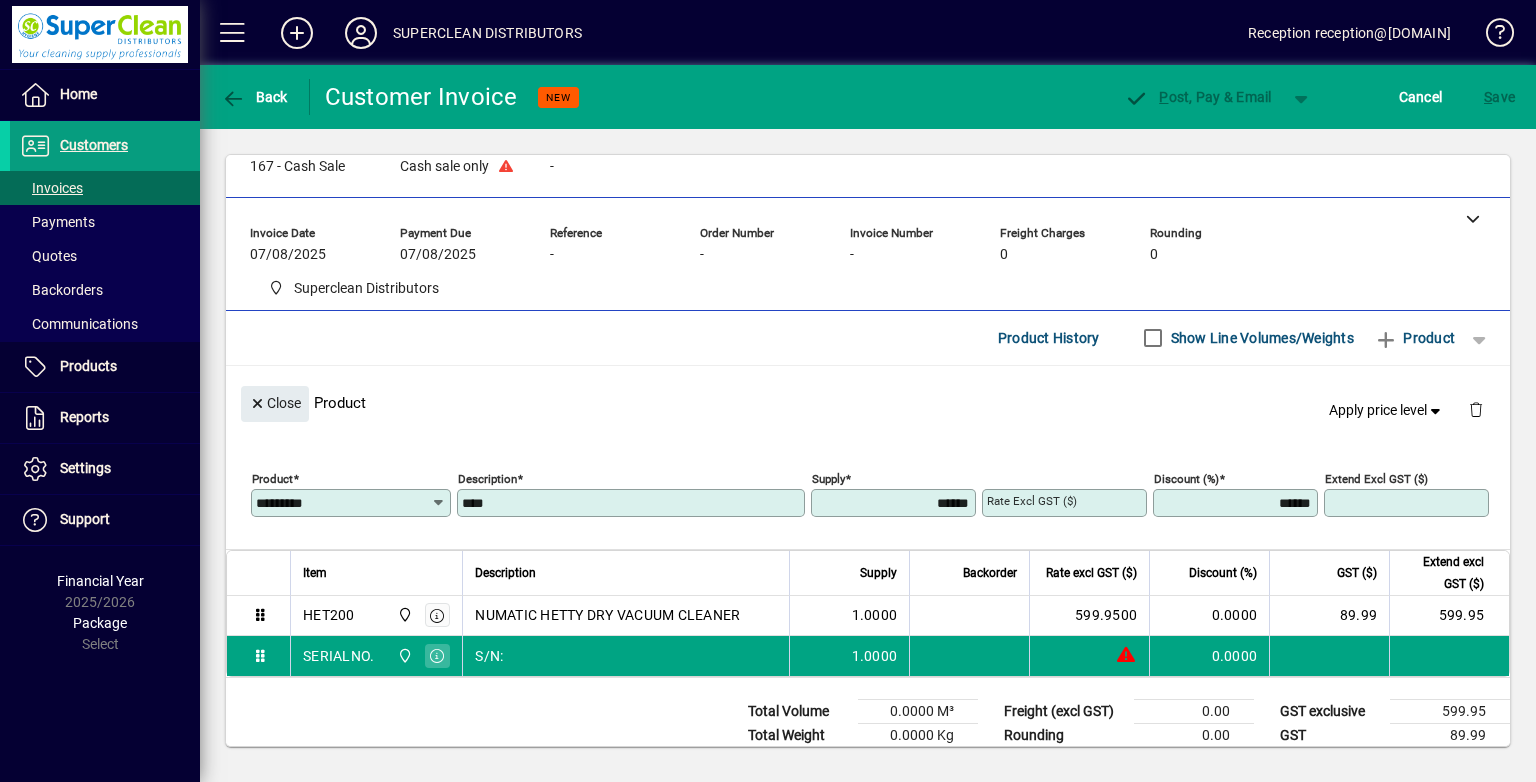 type on "******" 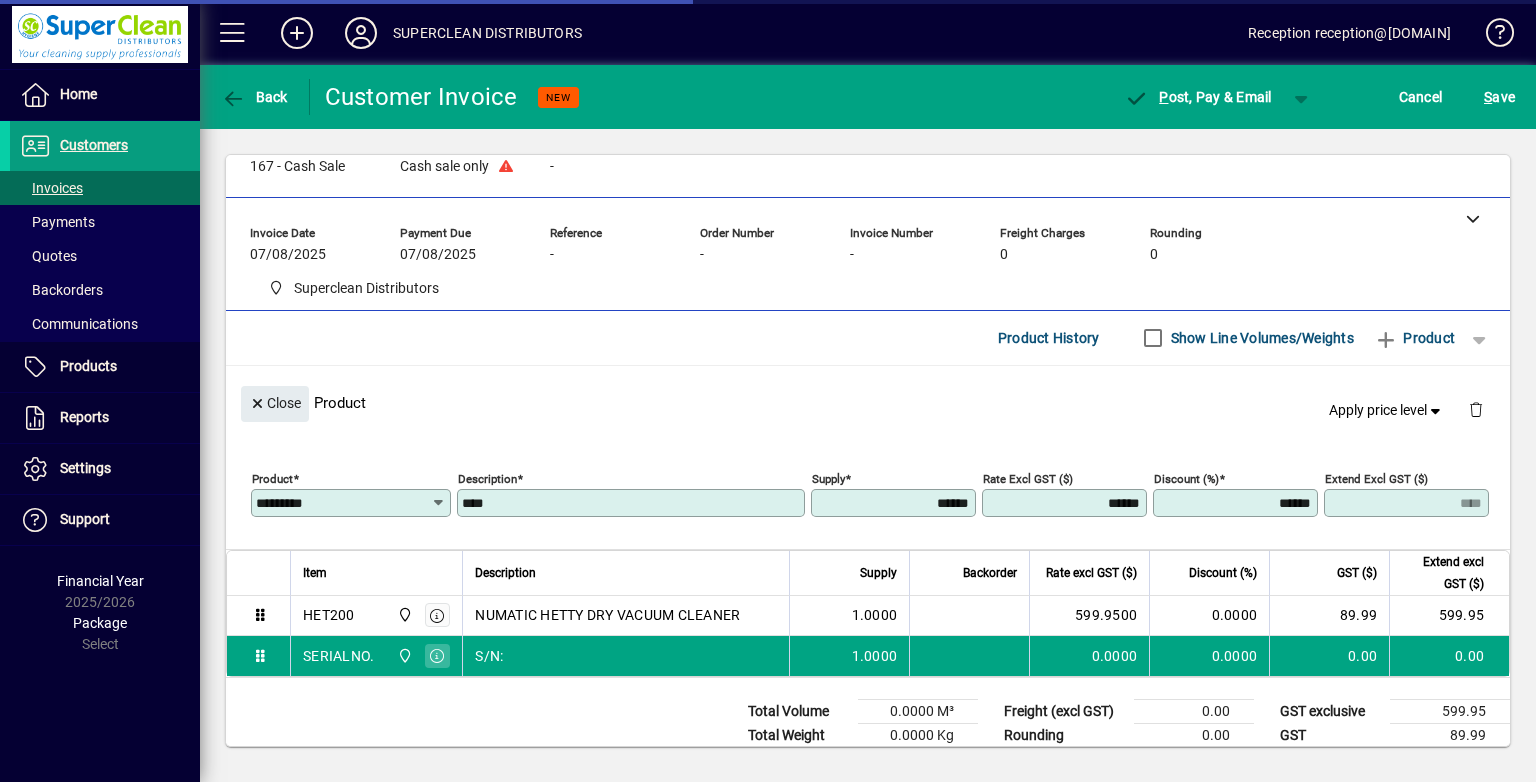 click on "****" at bounding box center (633, 503) 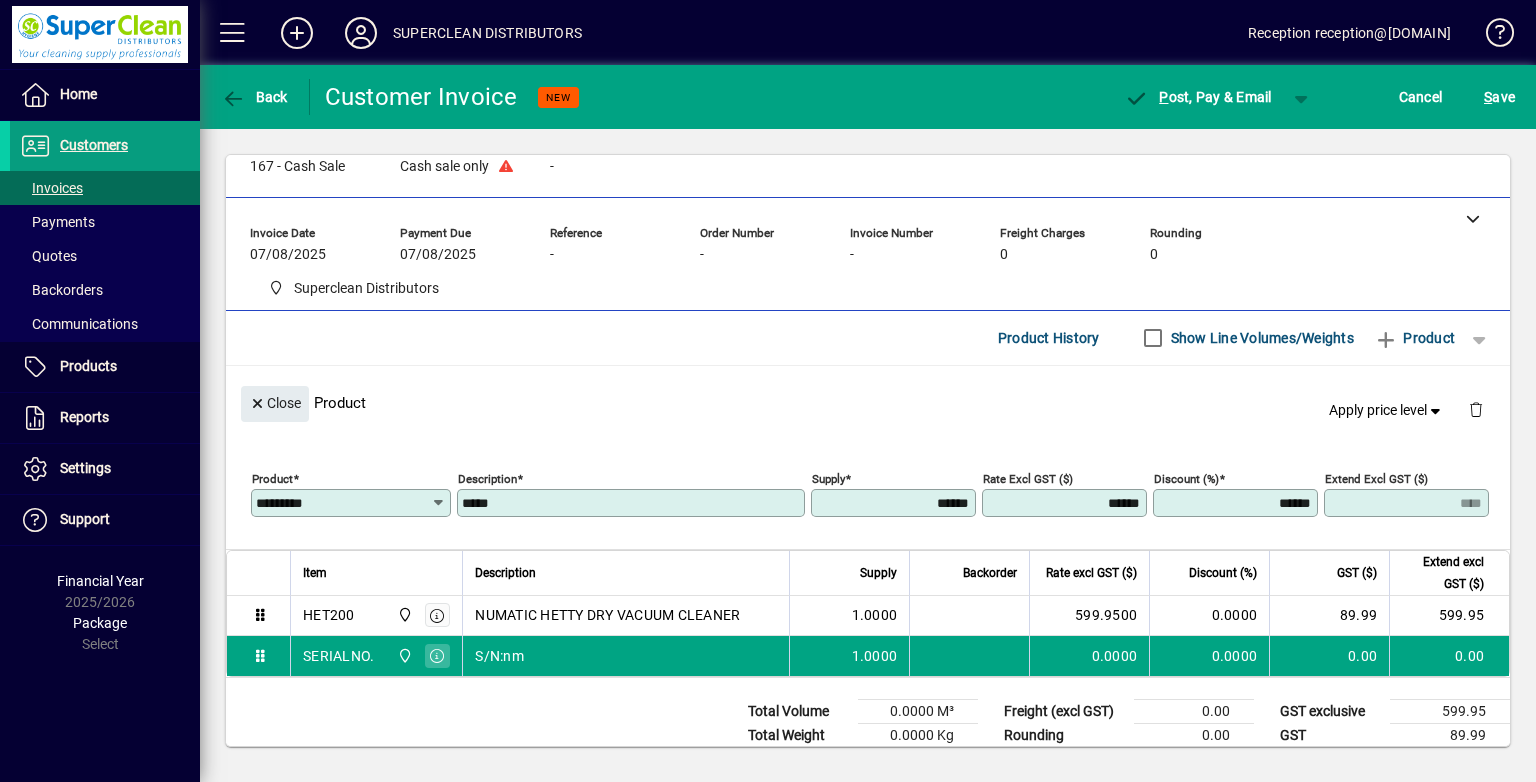 type on "****" 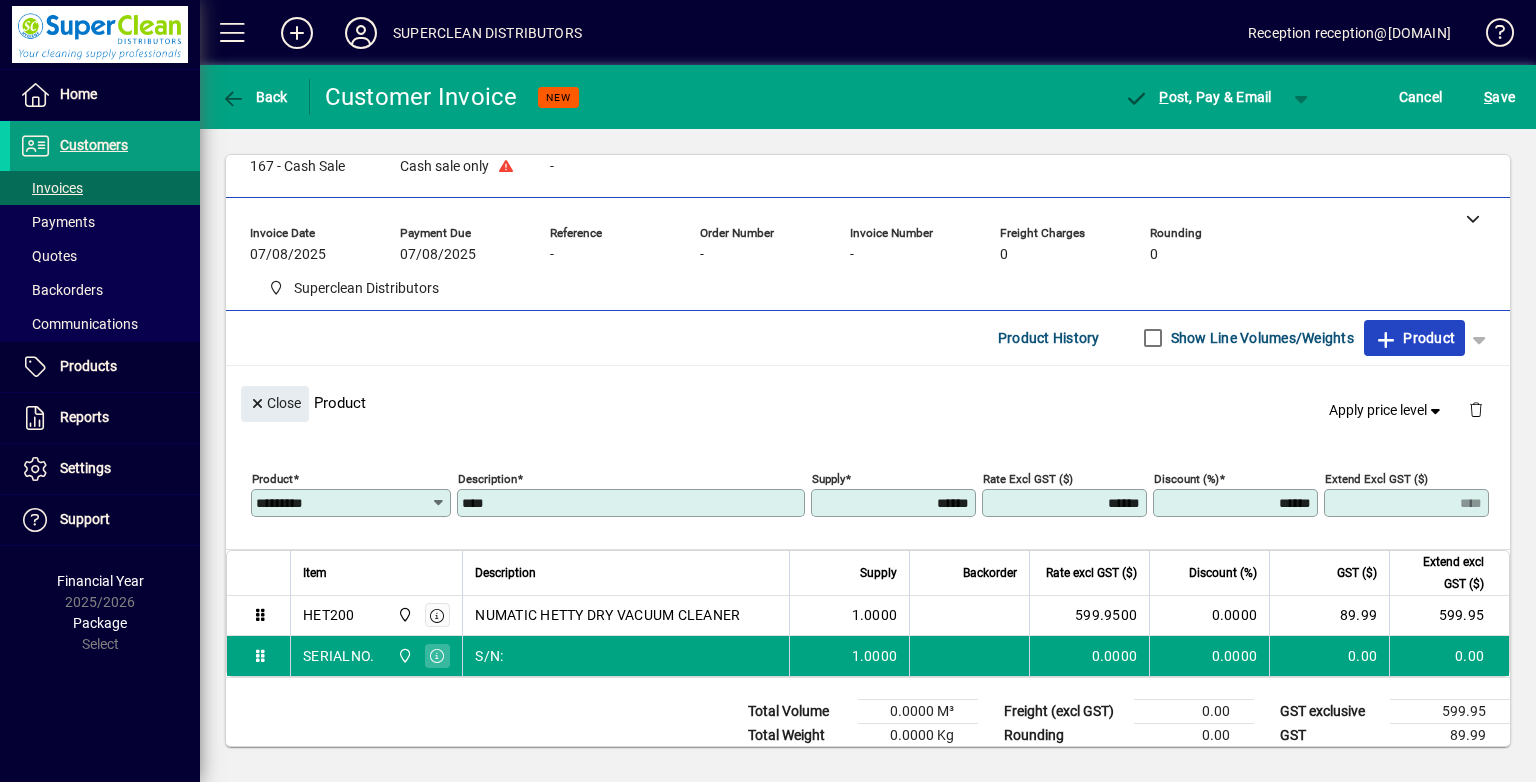 click on "Product" 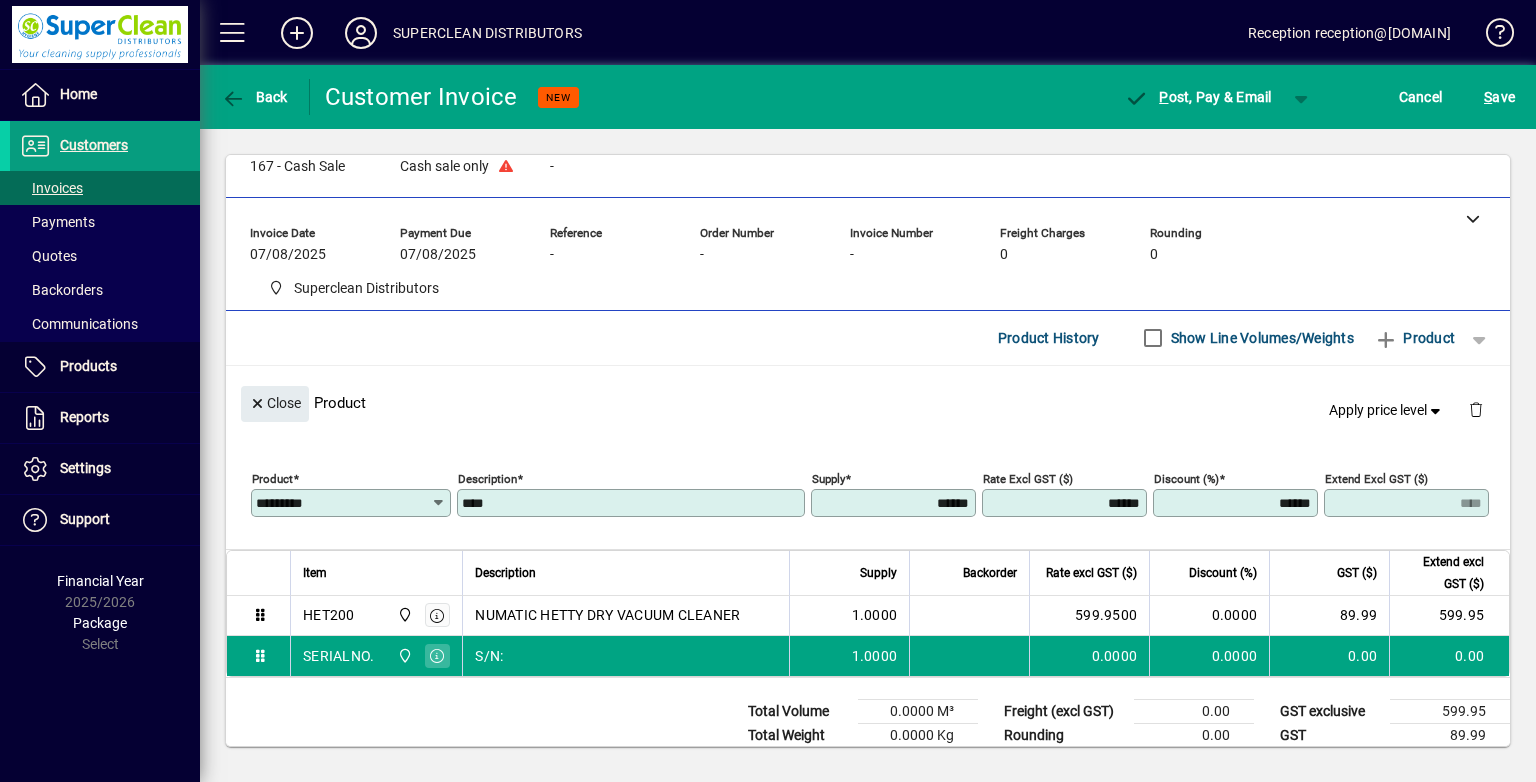 type 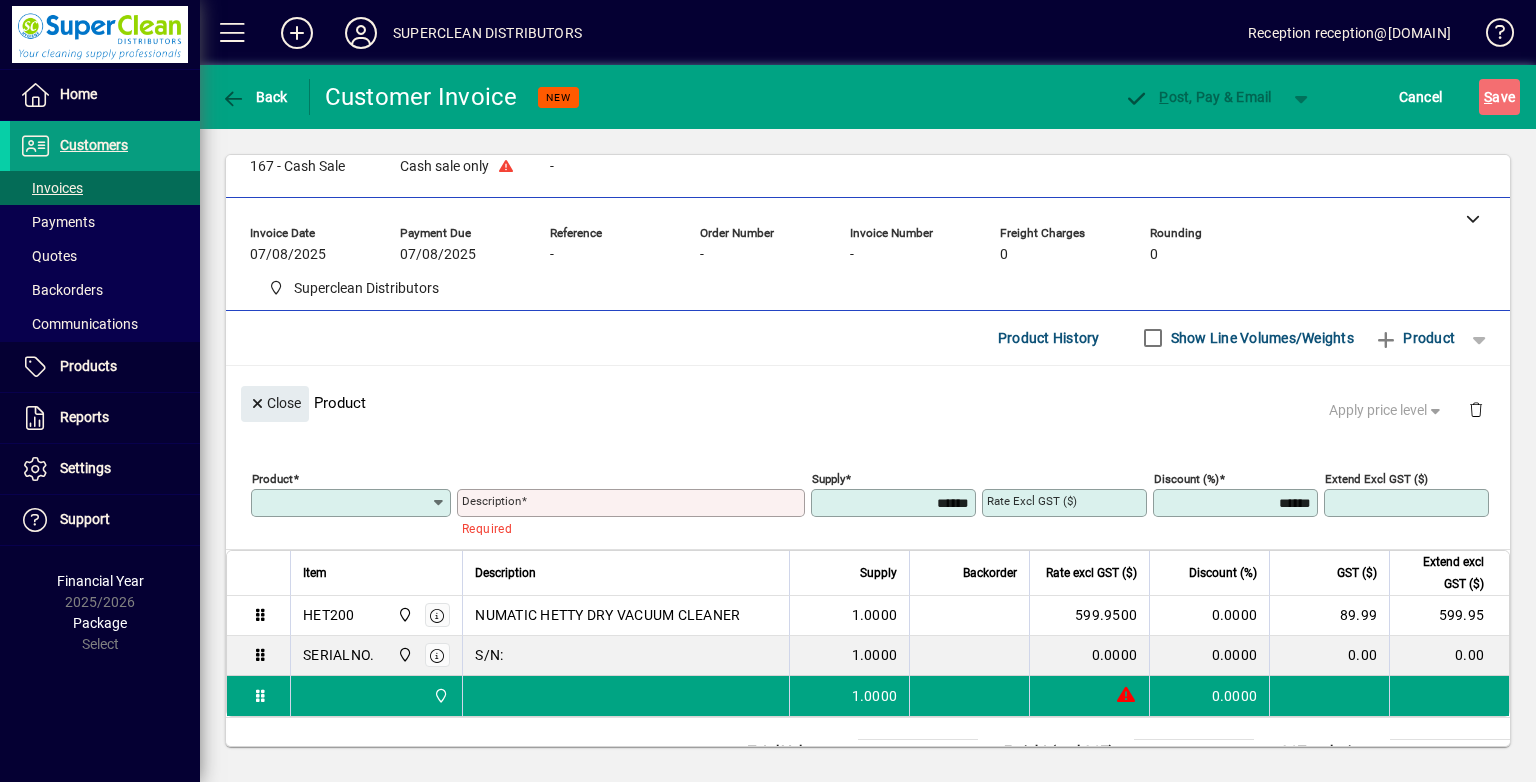 type on "*" 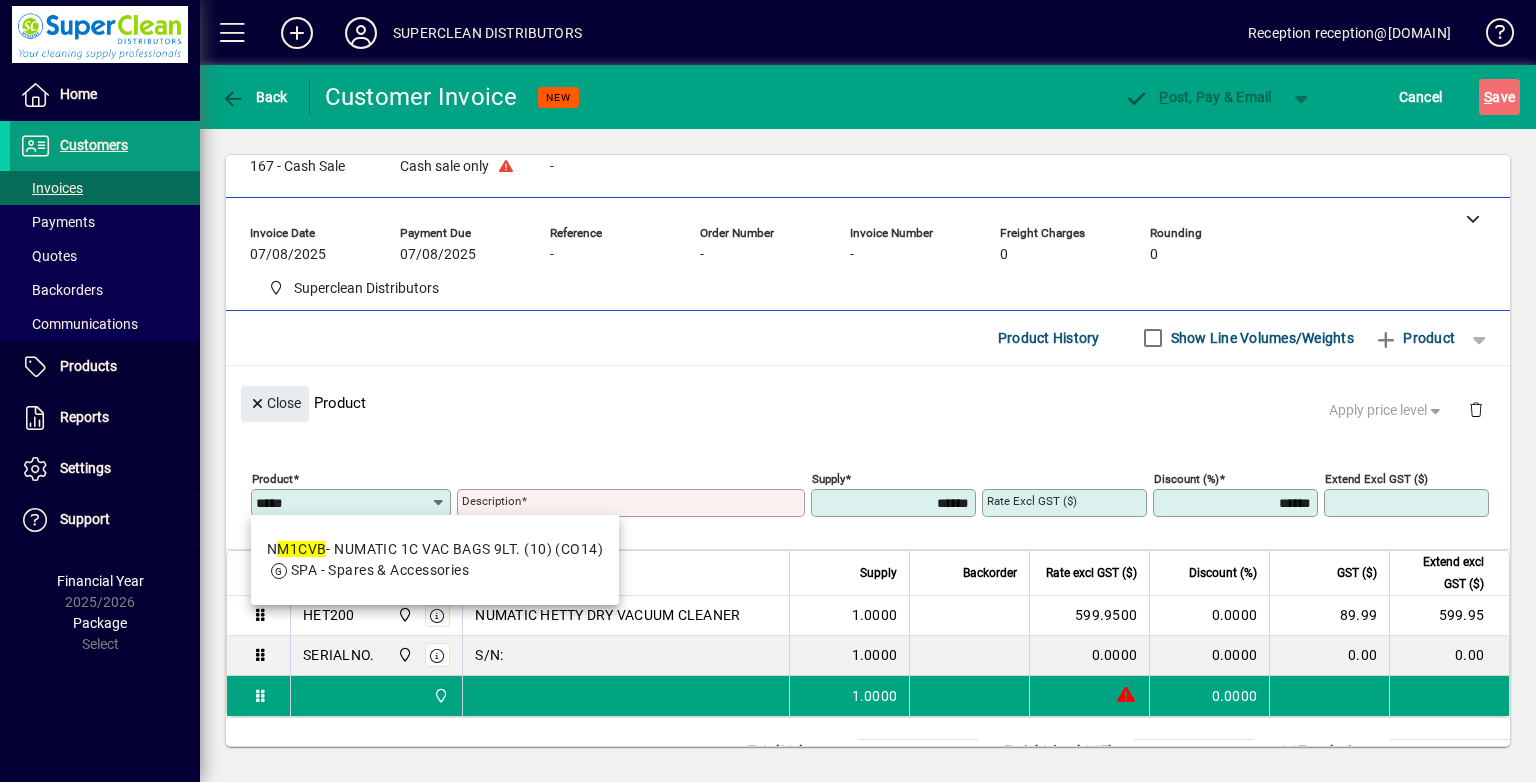 click on "N M1CVB - NUMATIC 1C VAC BAGS 9LT. (10) (CO14)" at bounding box center (435, 549) 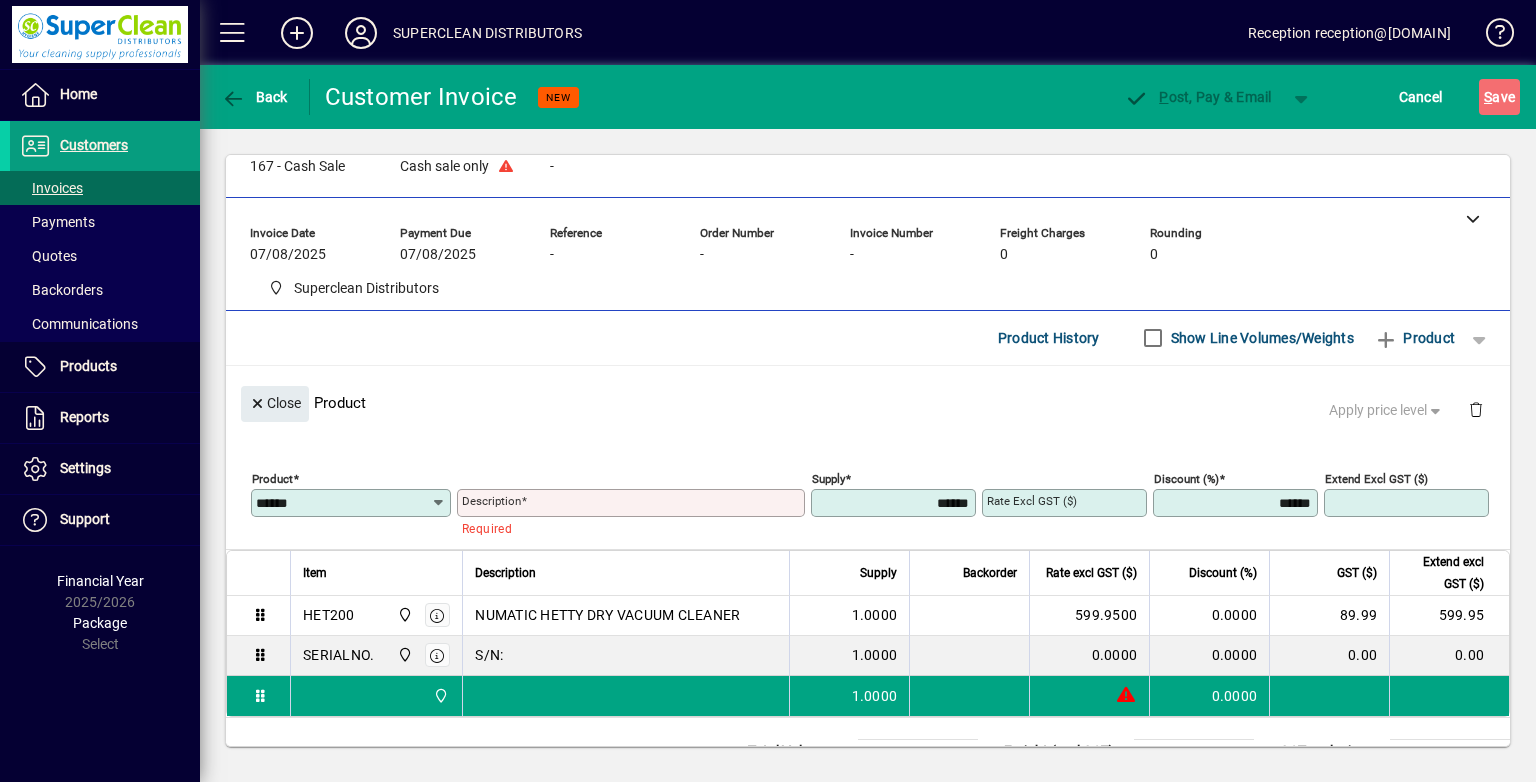 type on "**********" 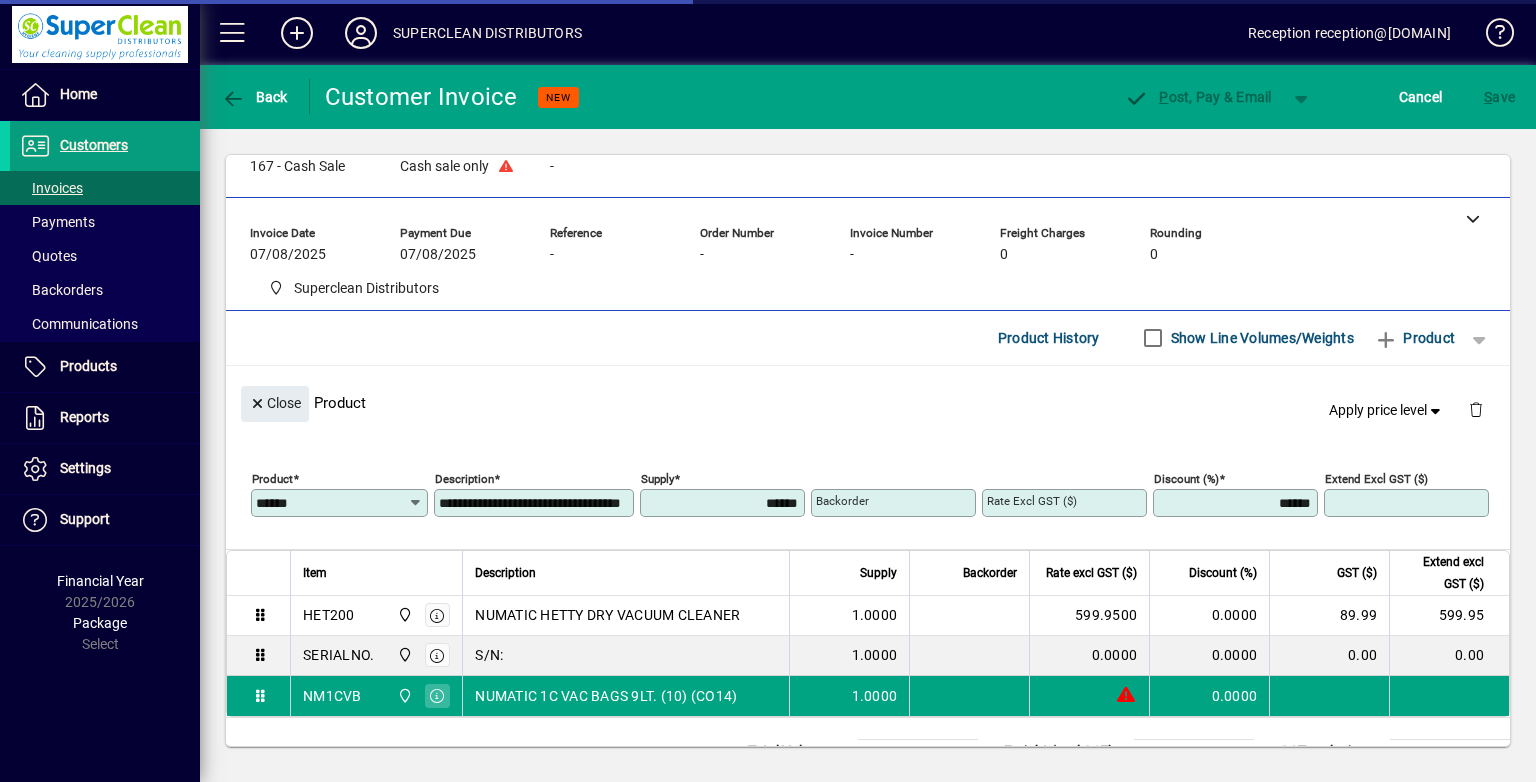 type on "*******" 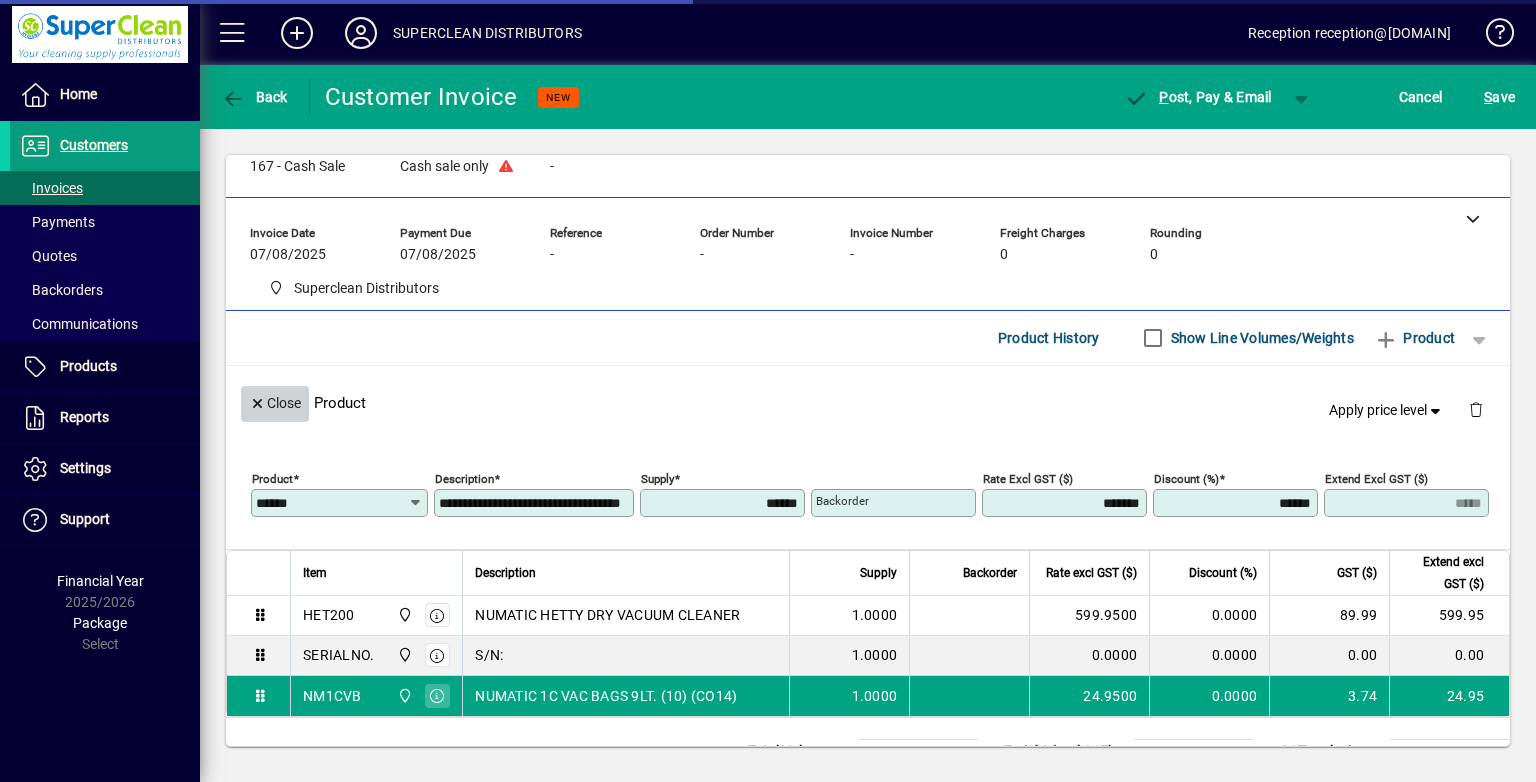 drag, startPoint x: 300, startPoint y: 380, endPoint x: 312, endPoint y: 381, distance: 12.0415945 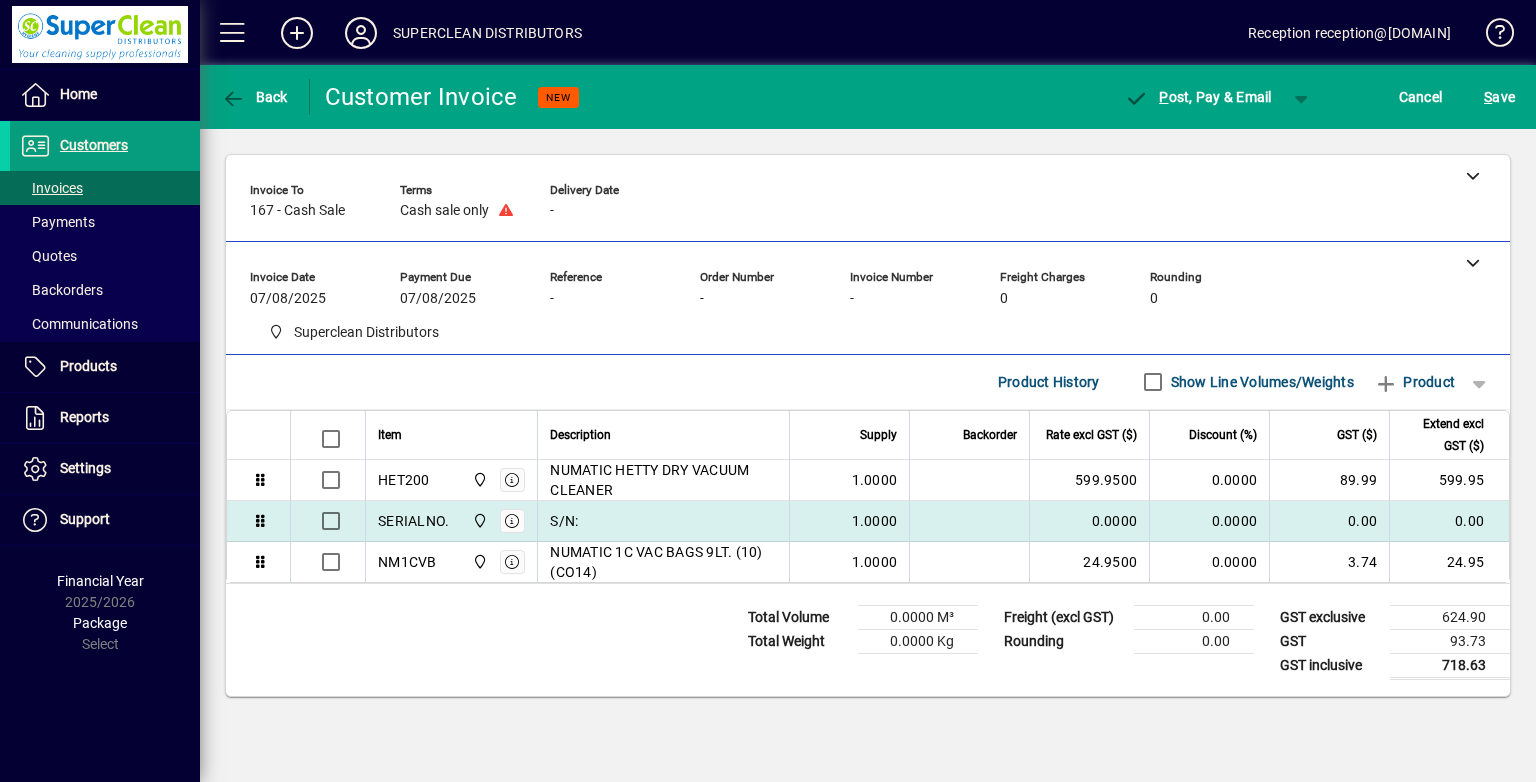 click on "S/N:" at bounding box center [663, 521] 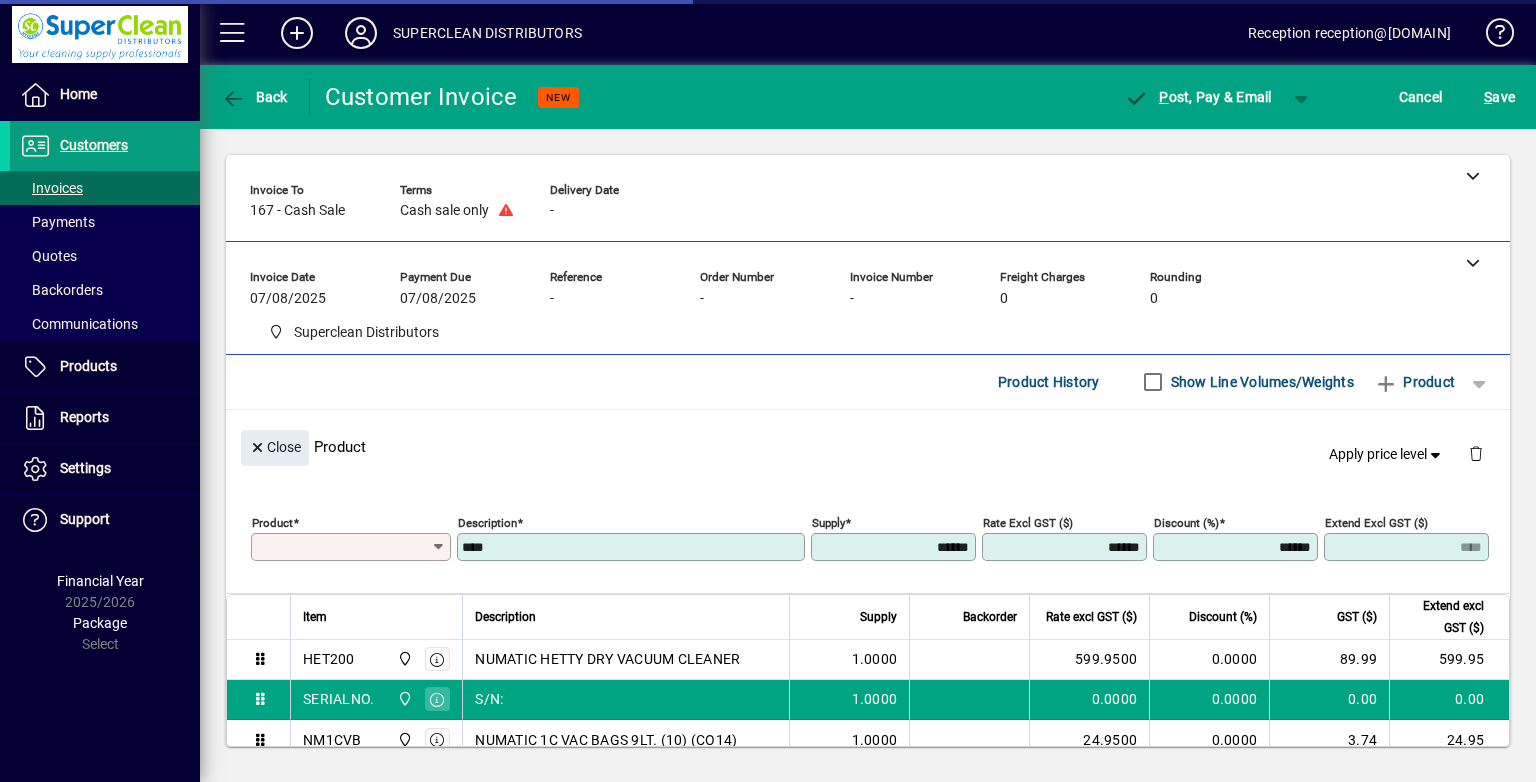 type on "*********" 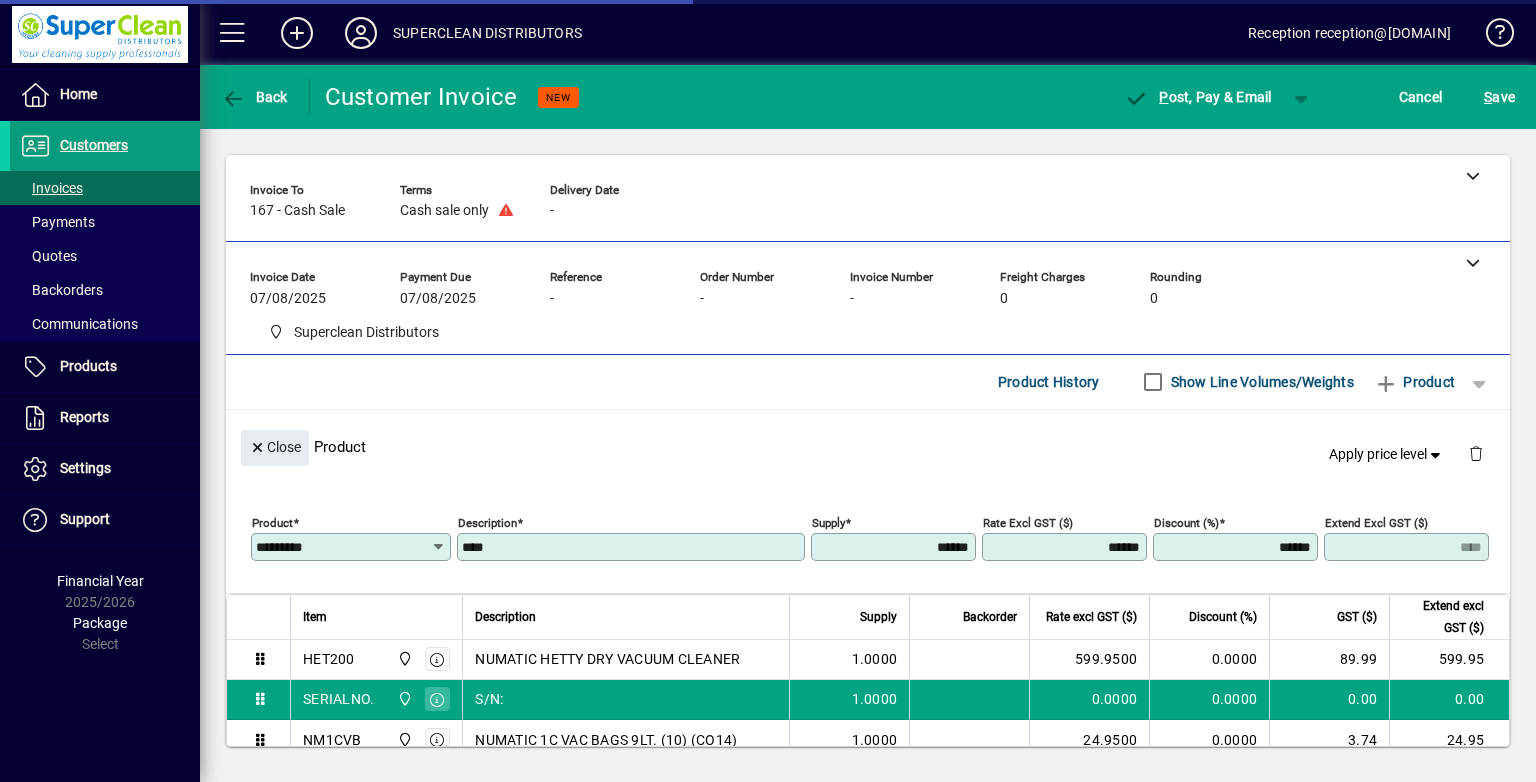 click on "****" at bounding box center [633, 547] 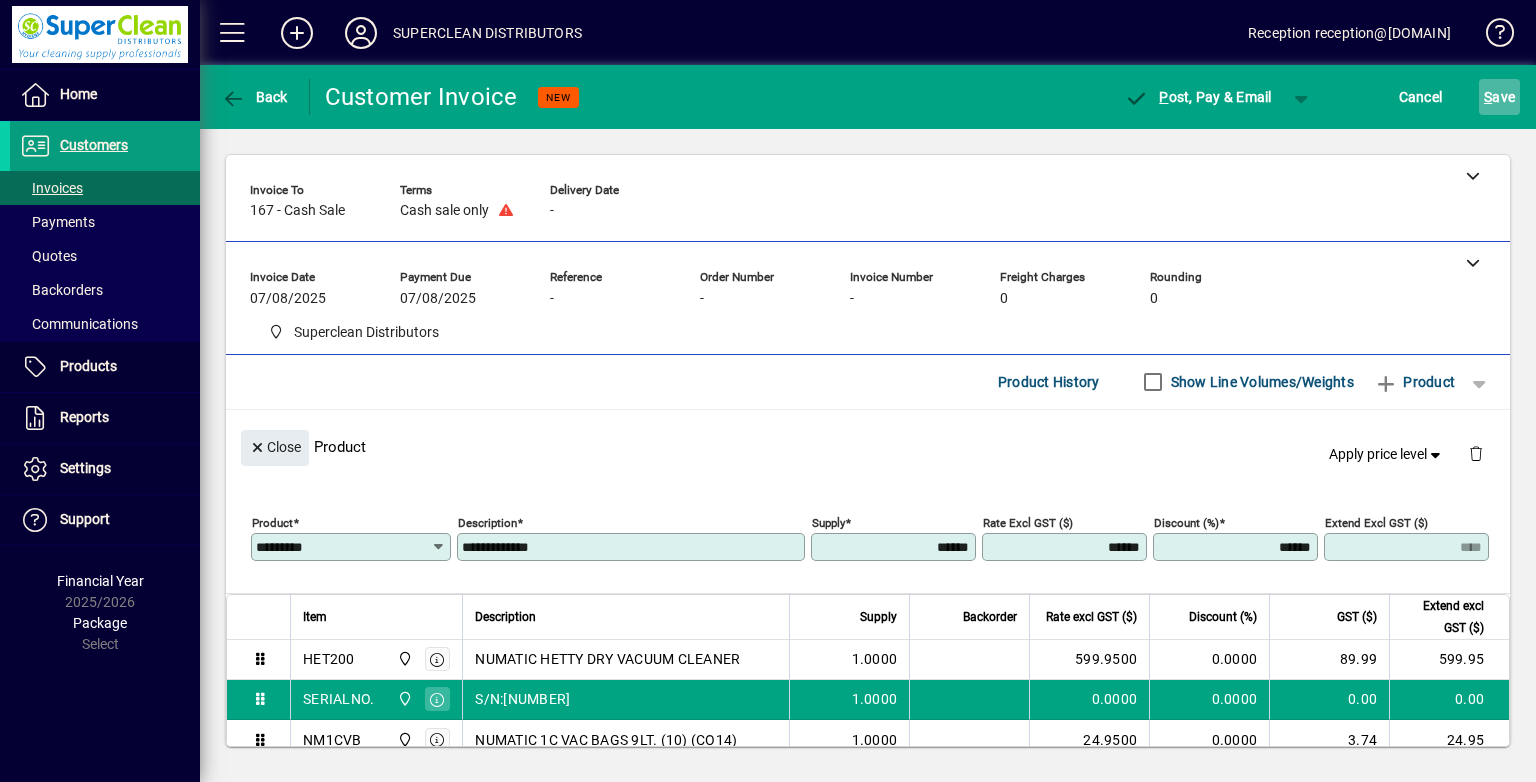 type on "**********" 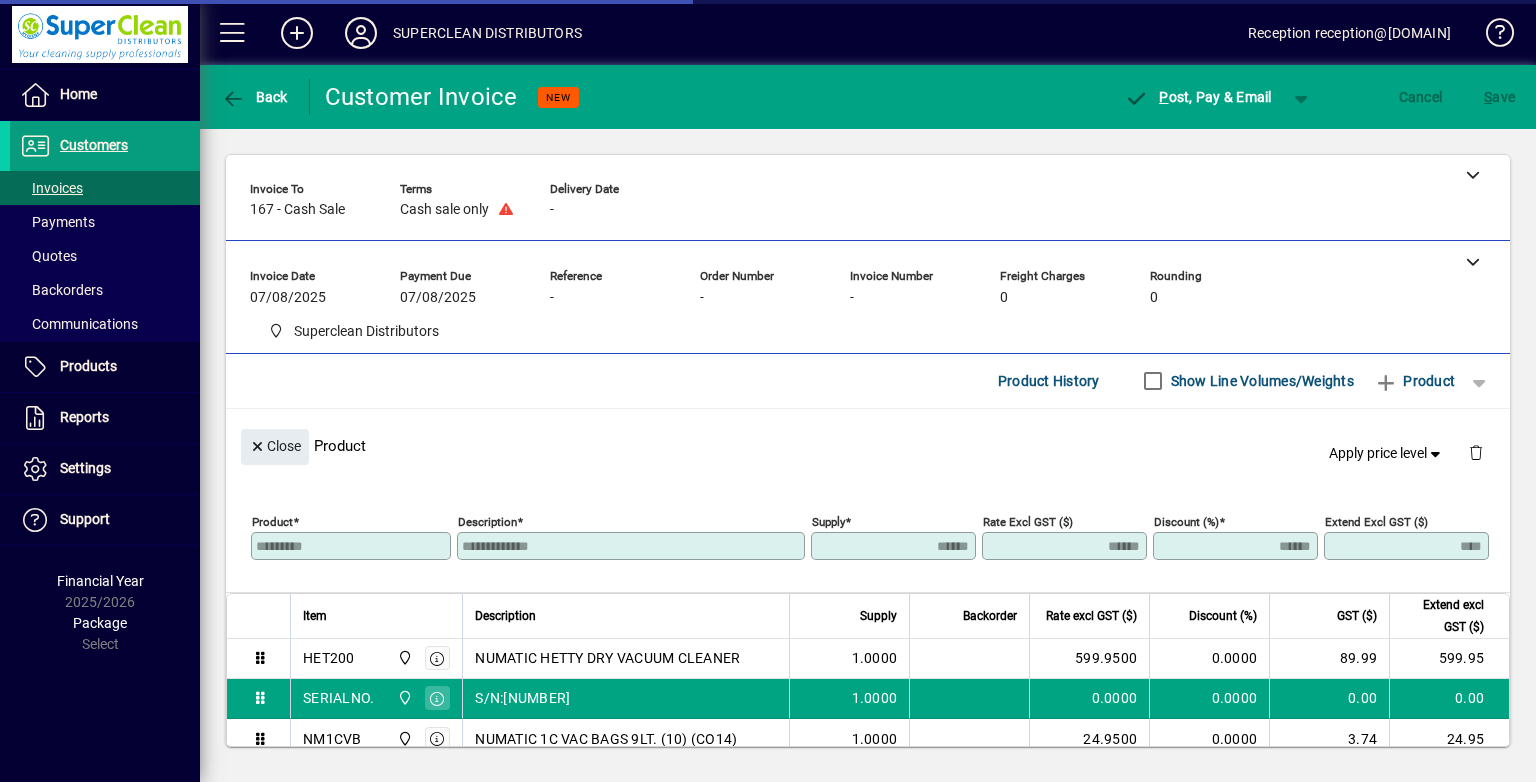 scroll, scrollTop: 0, scrollLeft: 0, axis: both 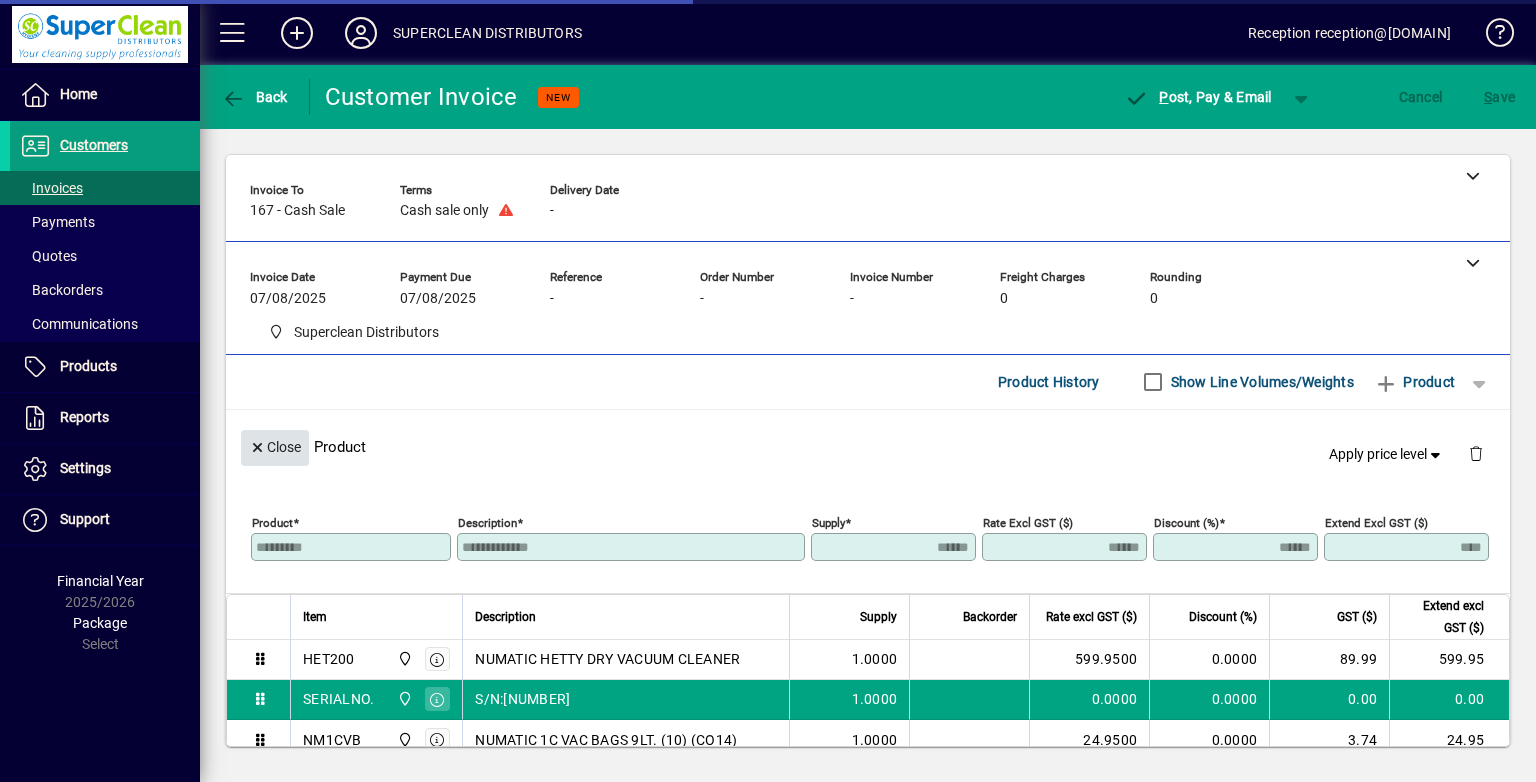 click on "Close" 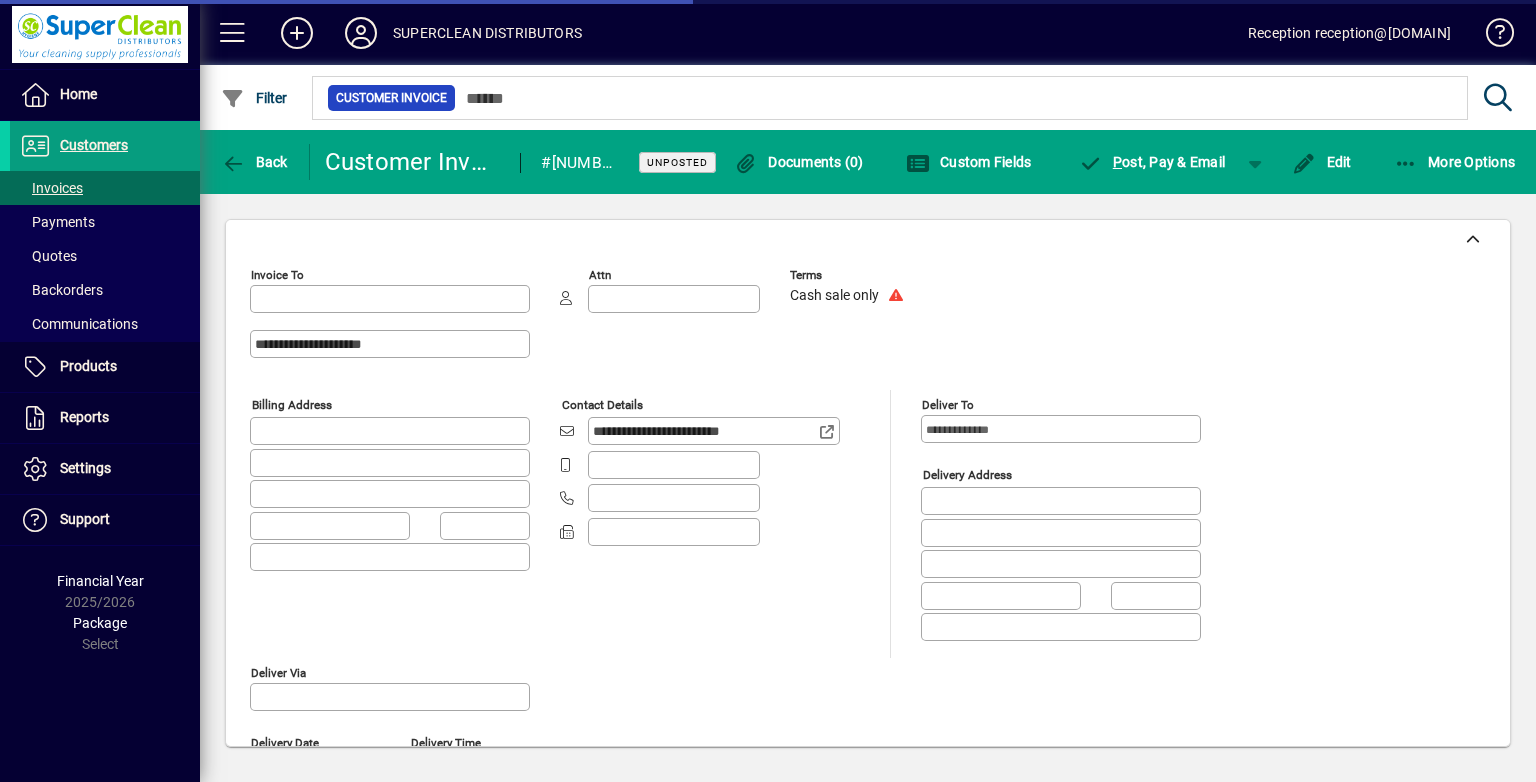 type on "**********" 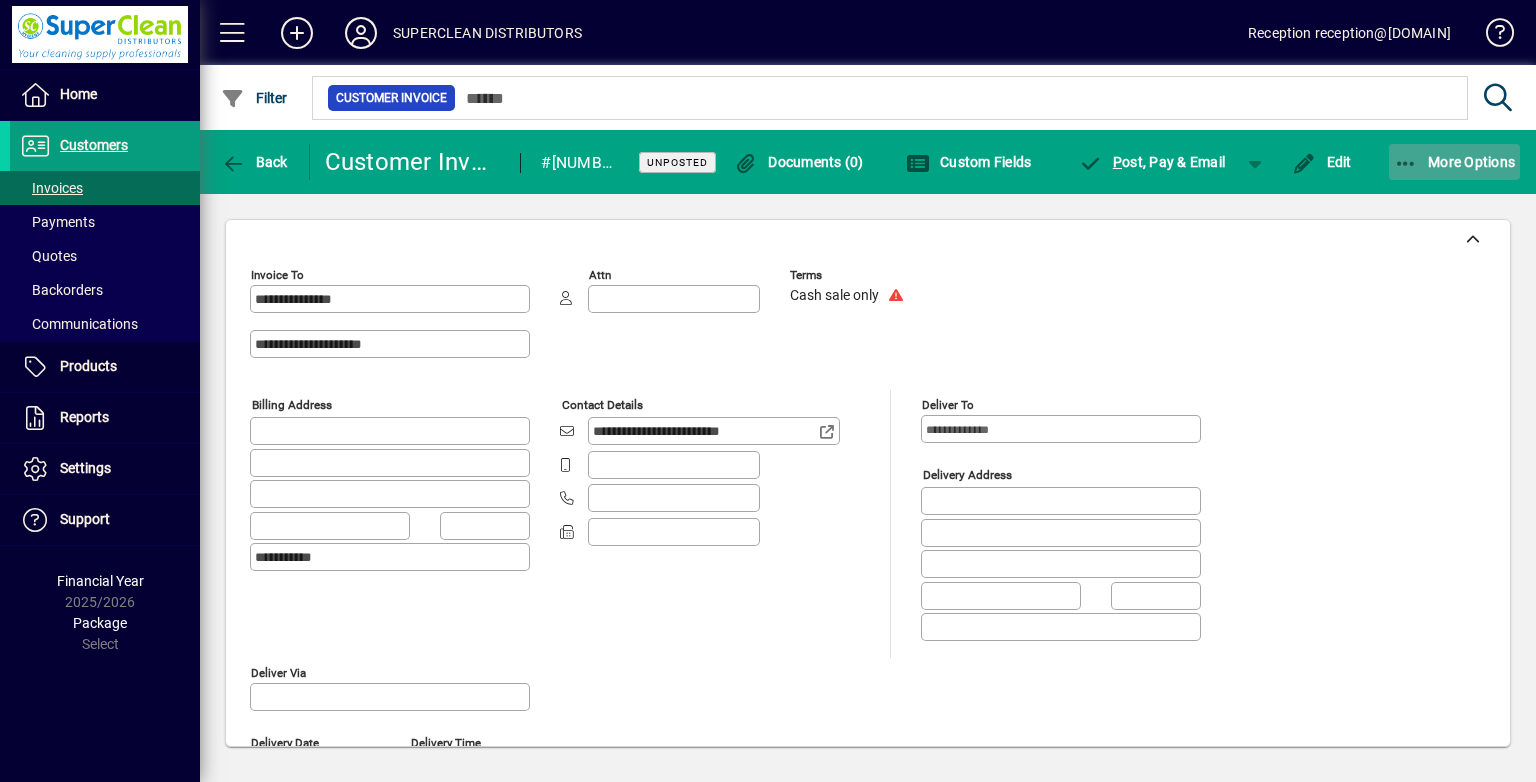click 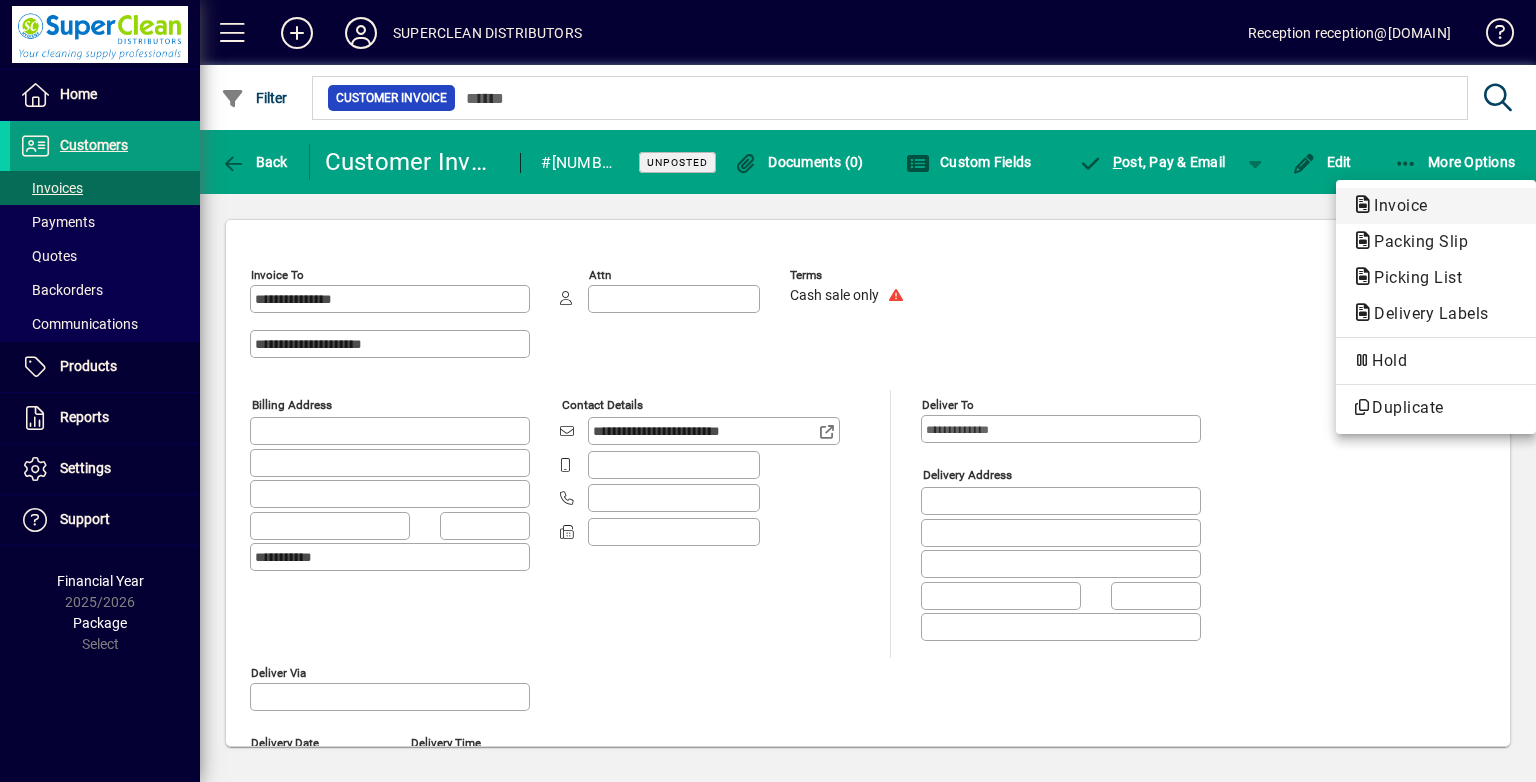 click on "Invoice" at bounding box center (1415, 241) 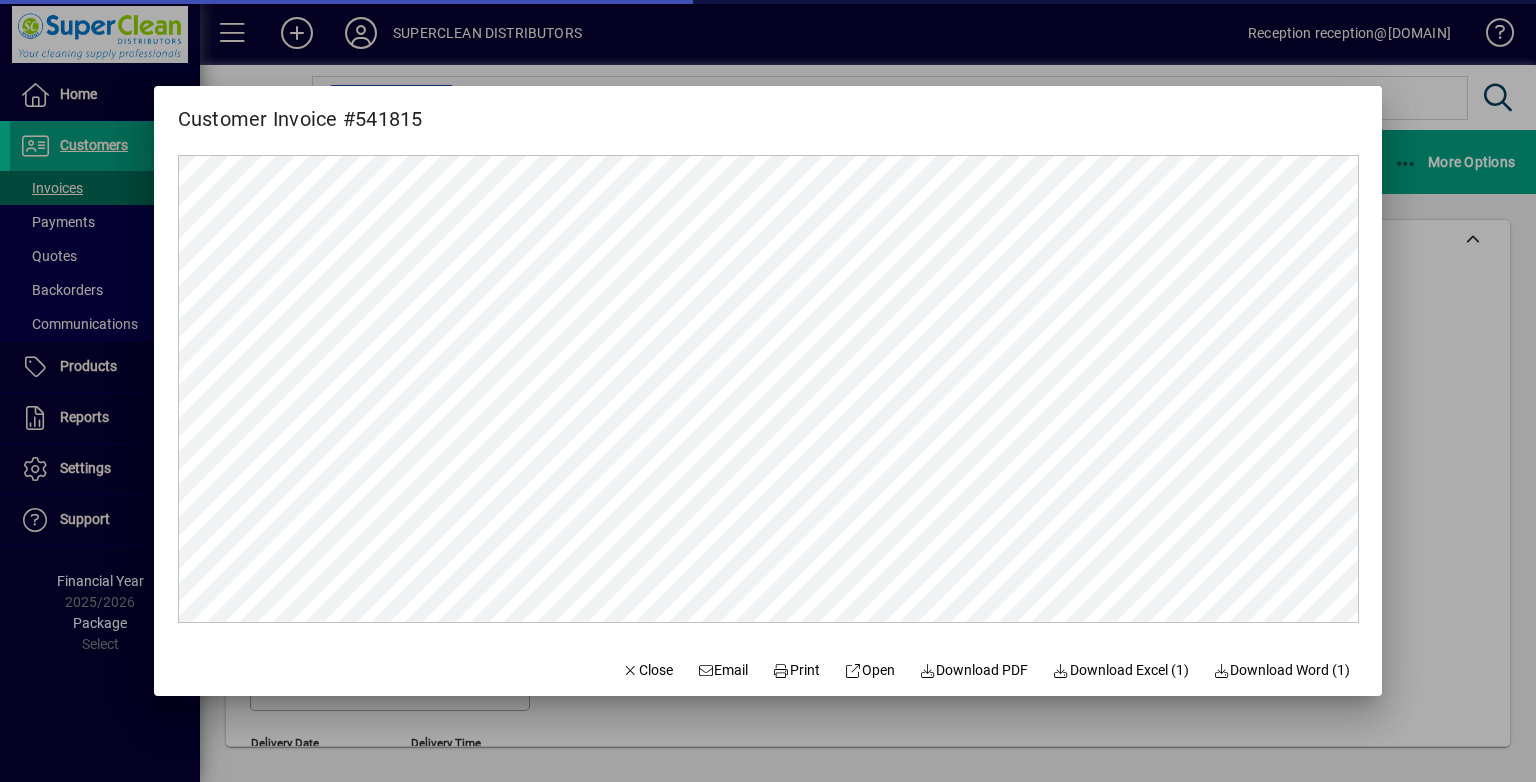 scroll, scrollTop: 0, scrollLeft: 0, axis: both 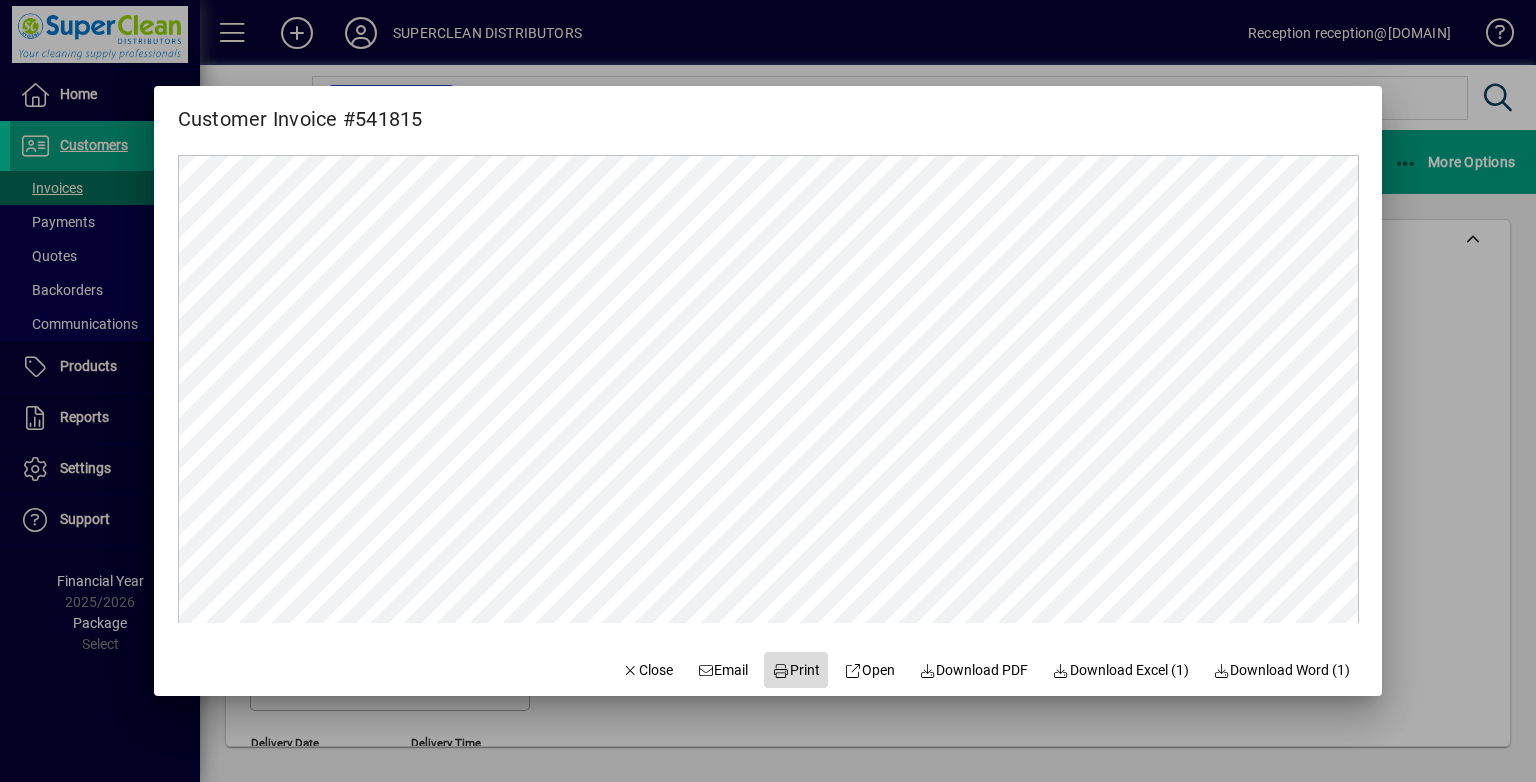 click on "Print" 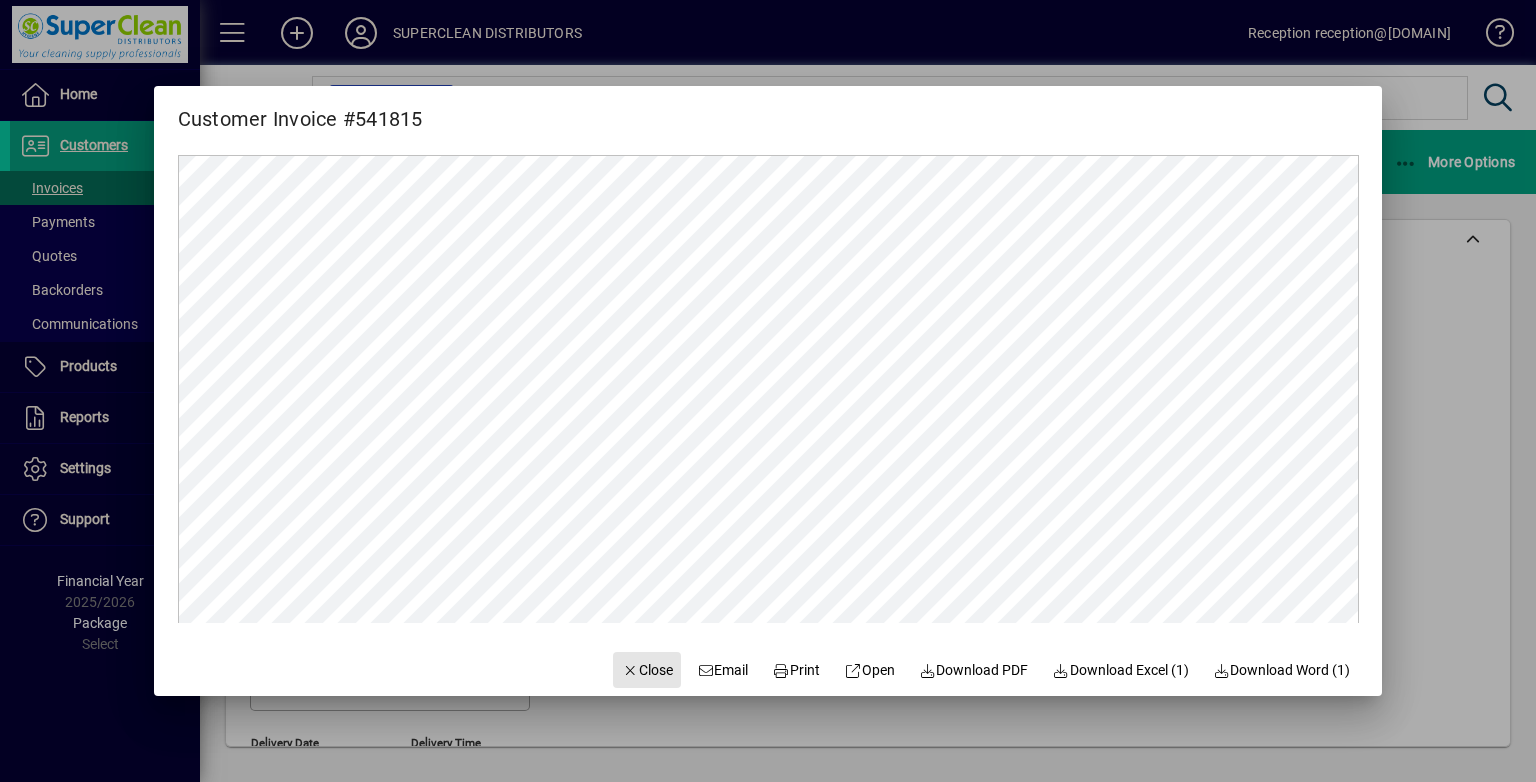 drag, startPoint x: 626, startPoint y: 658, endPoint x: 364, endPoint y: 287, distance: 454.1861 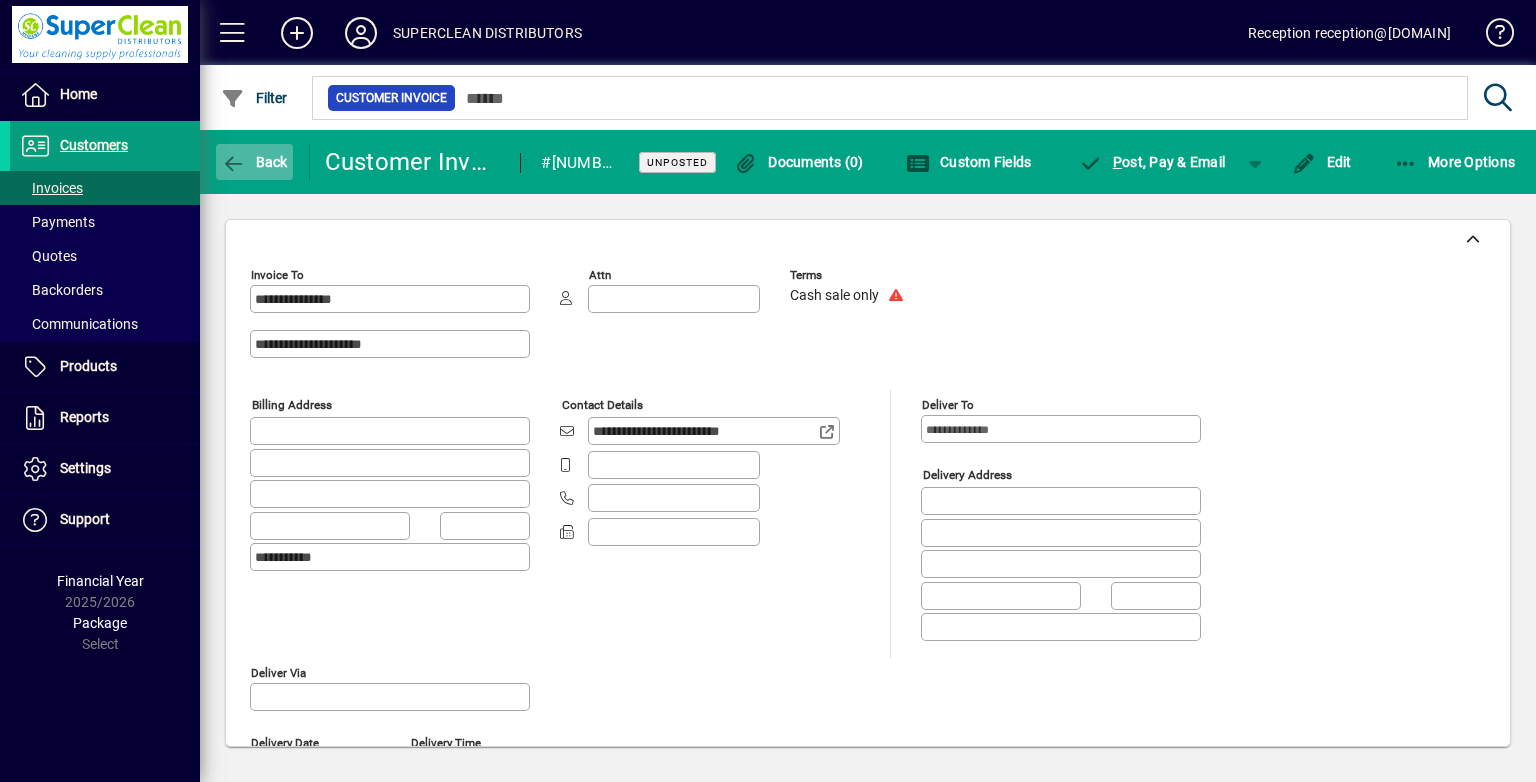 click on "Back" 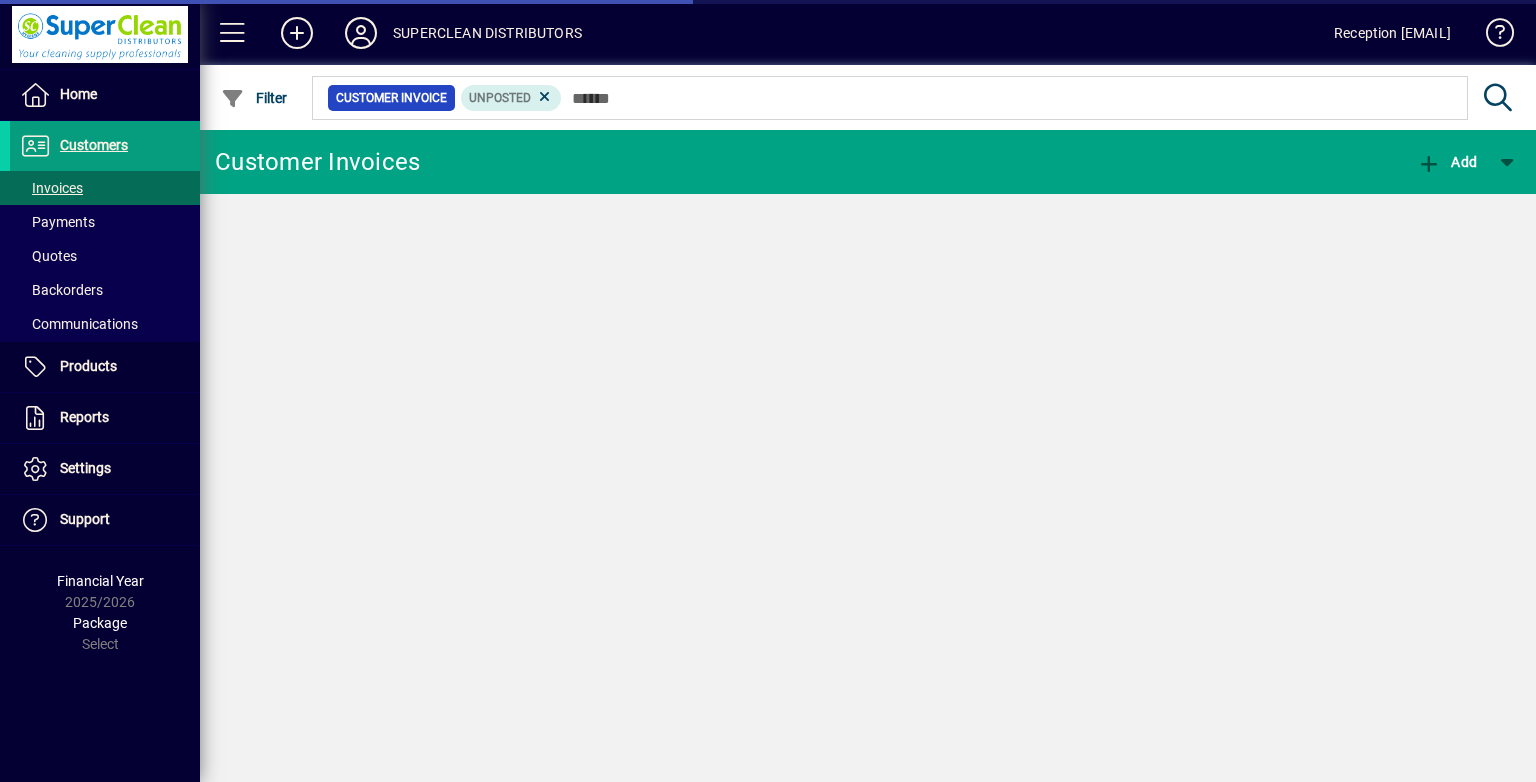 scroll, scrollTop: 0, scrollLeft: 0, axis: both 